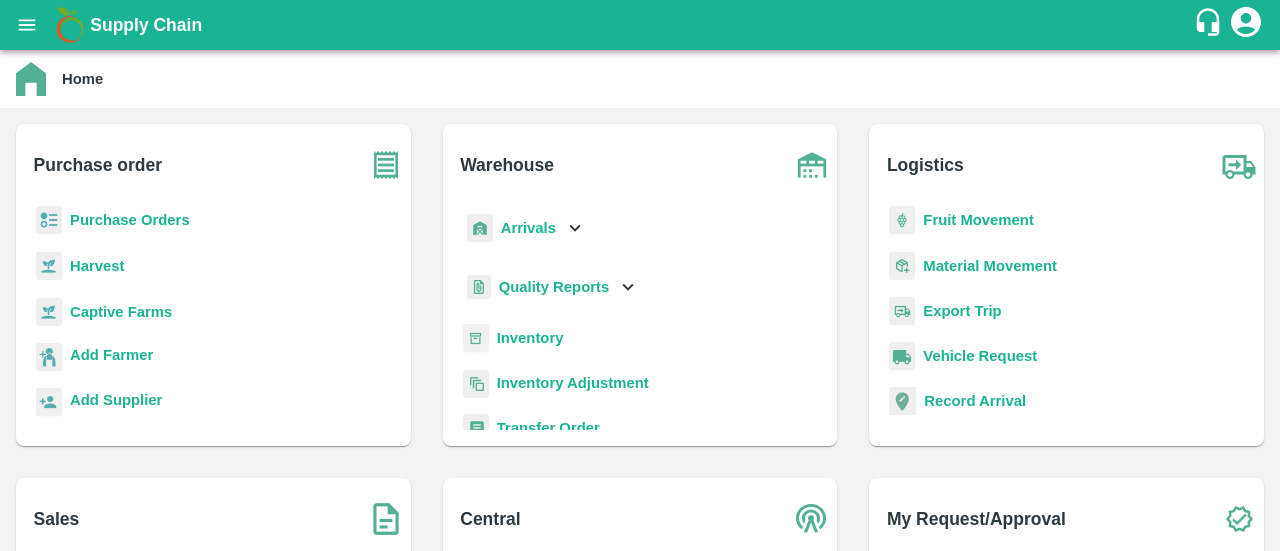scroll, scrollTop: 0, scrollLeft: 0, axis: both 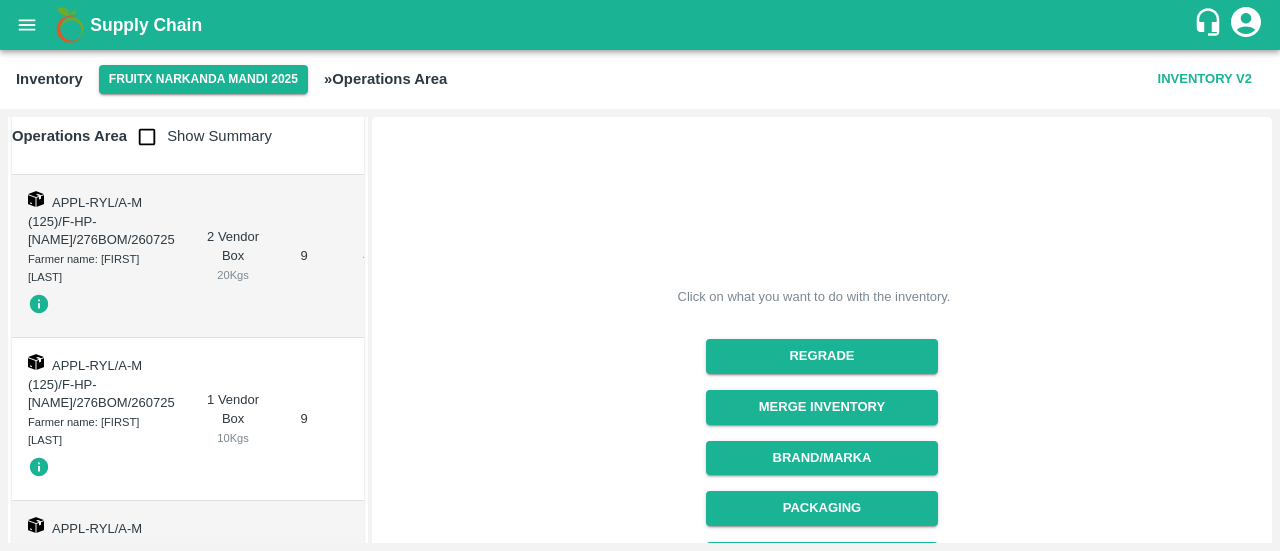 click on "[NUMBER] Vendor Box [NUMBER] Kgs" at bounding box center [233, 727] 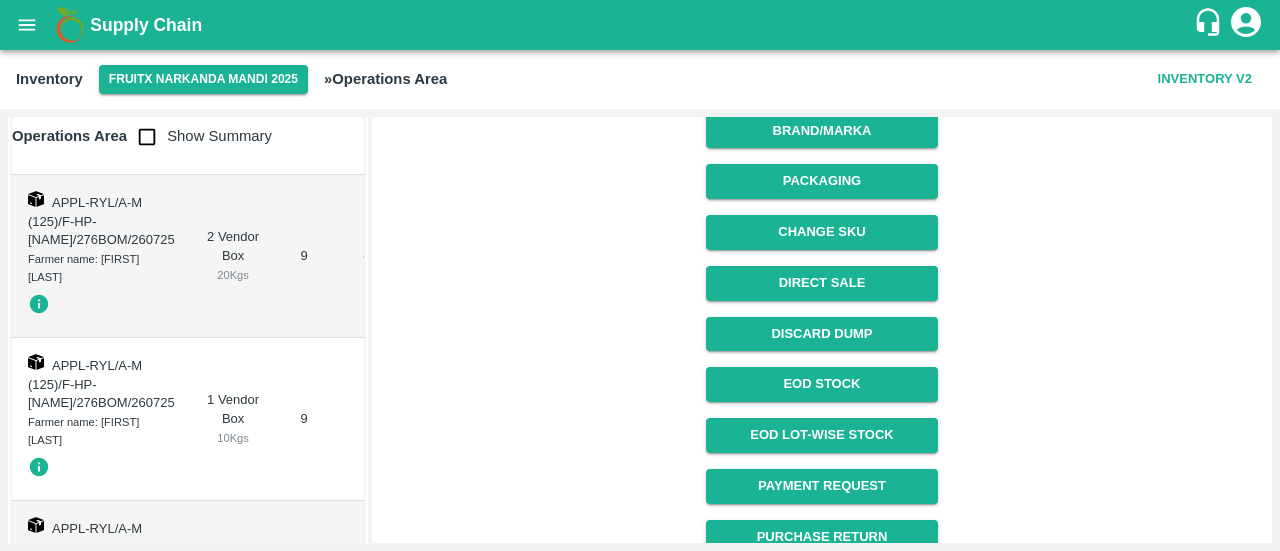 scroll, scrollTop: 347, scrollLeft: 0, axis: vertical 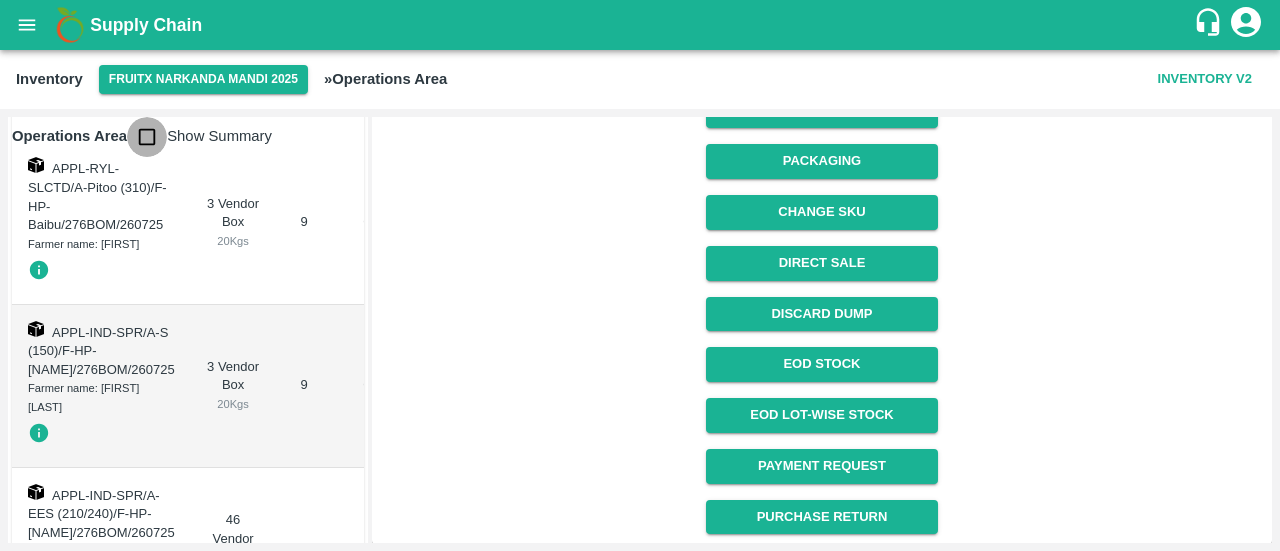 click at bounding box center (147, 137) 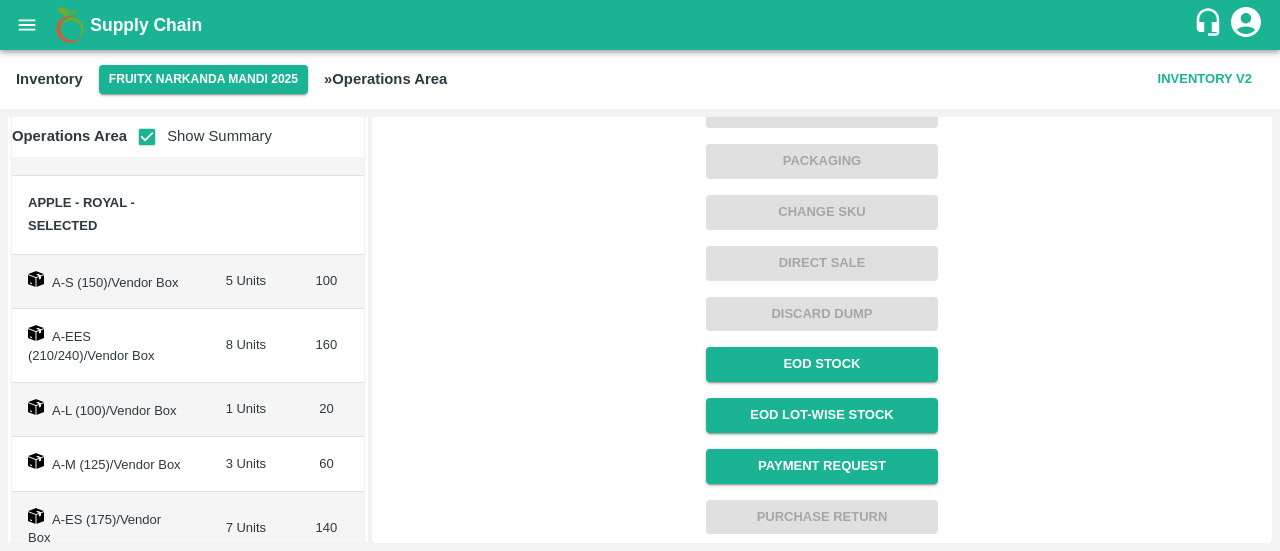 scroll, scrollTop: 527, scrollLeft: 0, axis: vertical 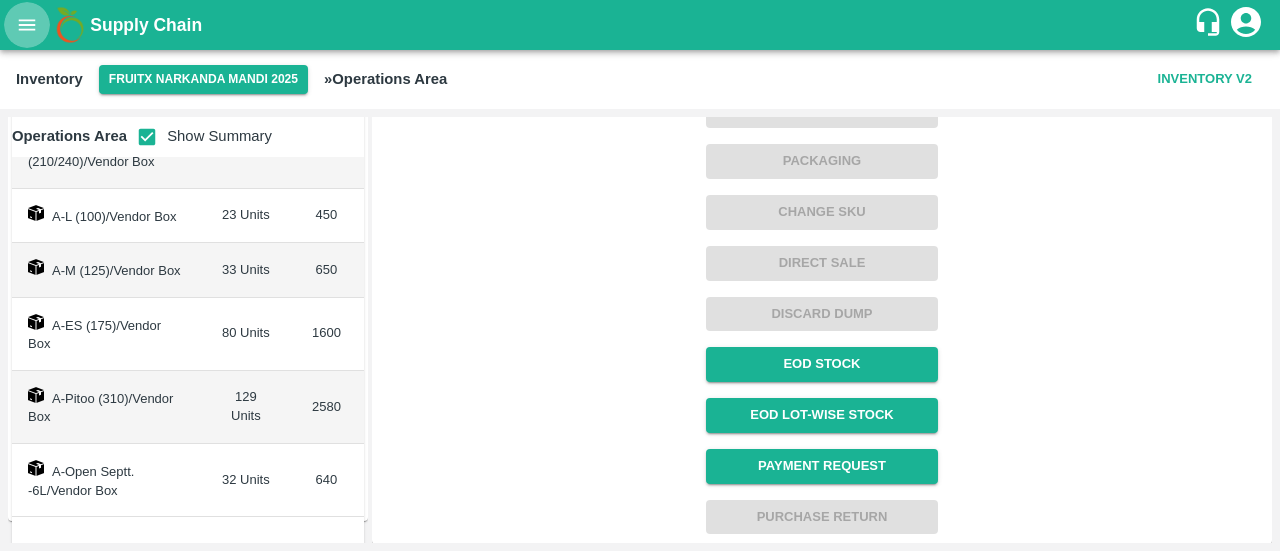 click 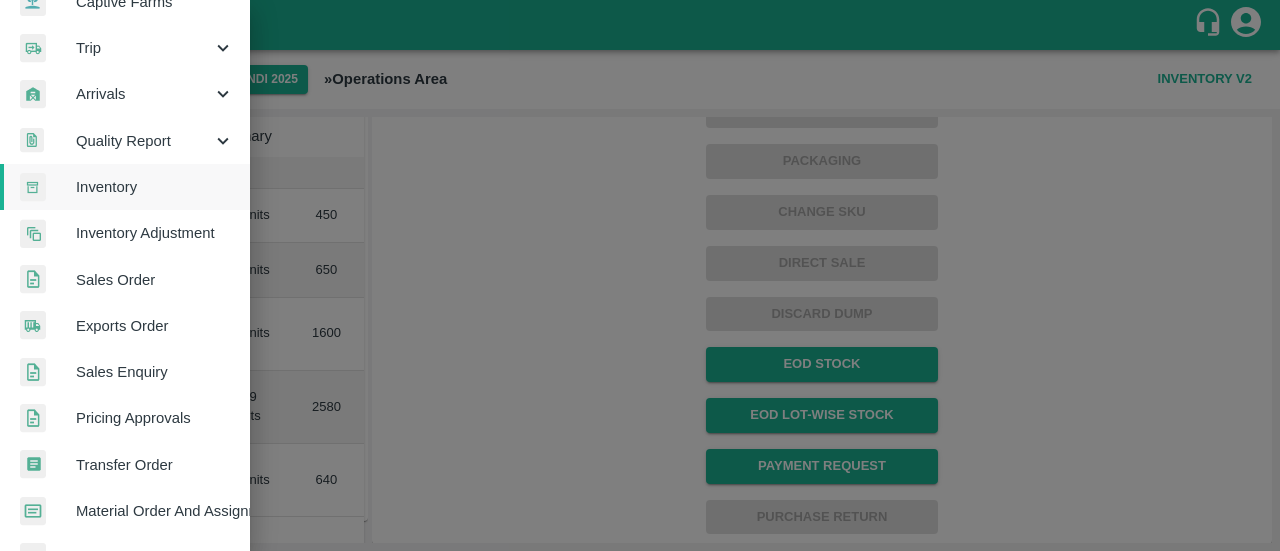 scroll, scrollTop: 223, scrollLeft: 0, axis: vertical 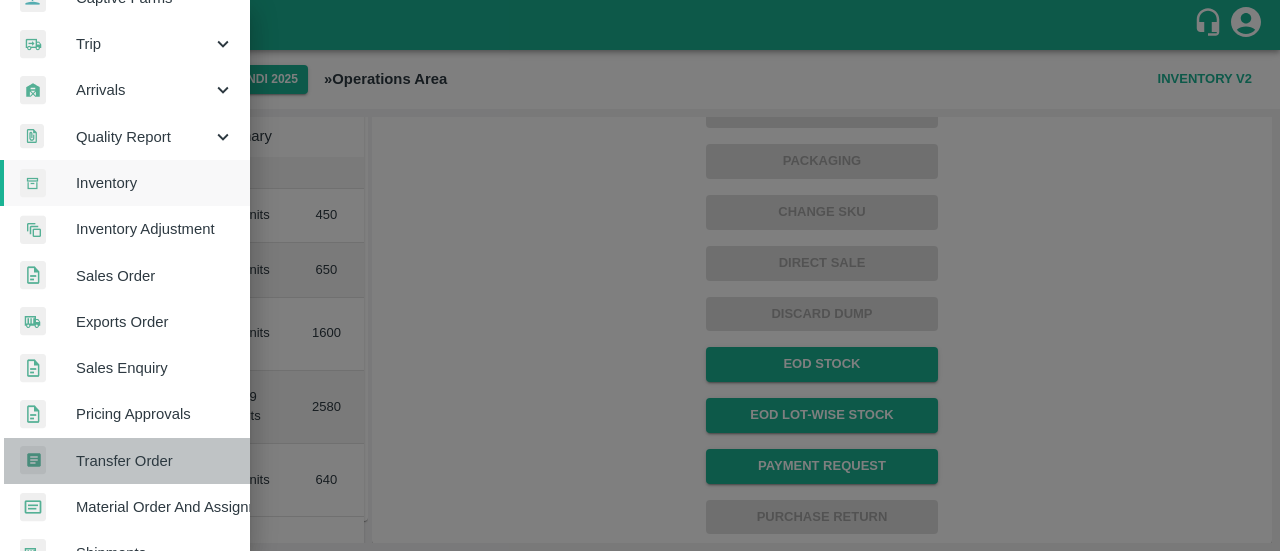 click on "Transfer Order" at bounding box center [155, 461] 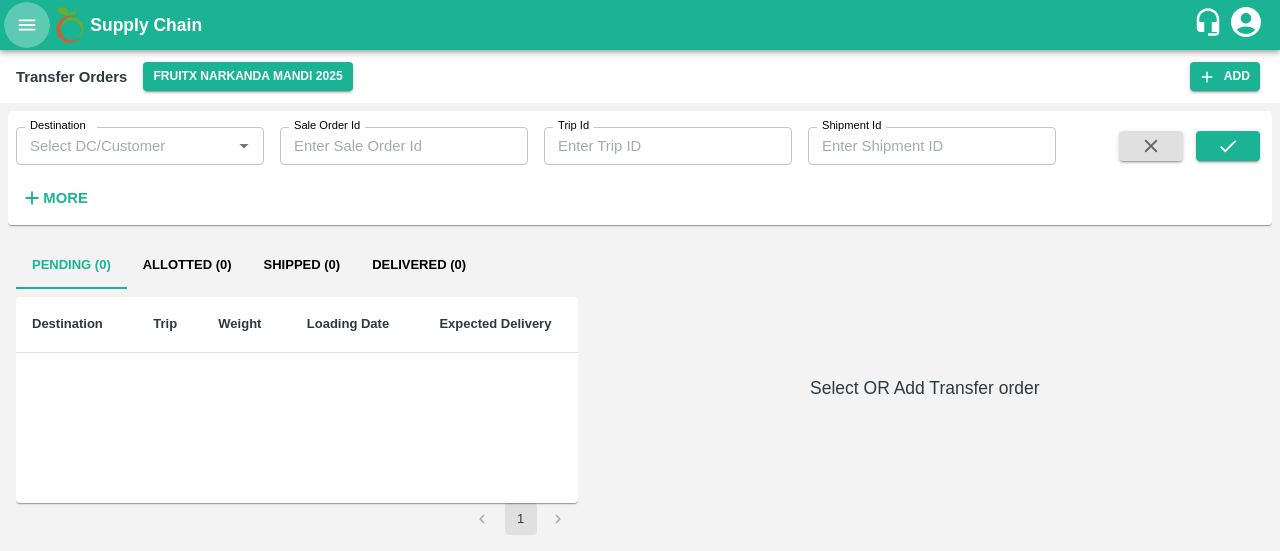 click 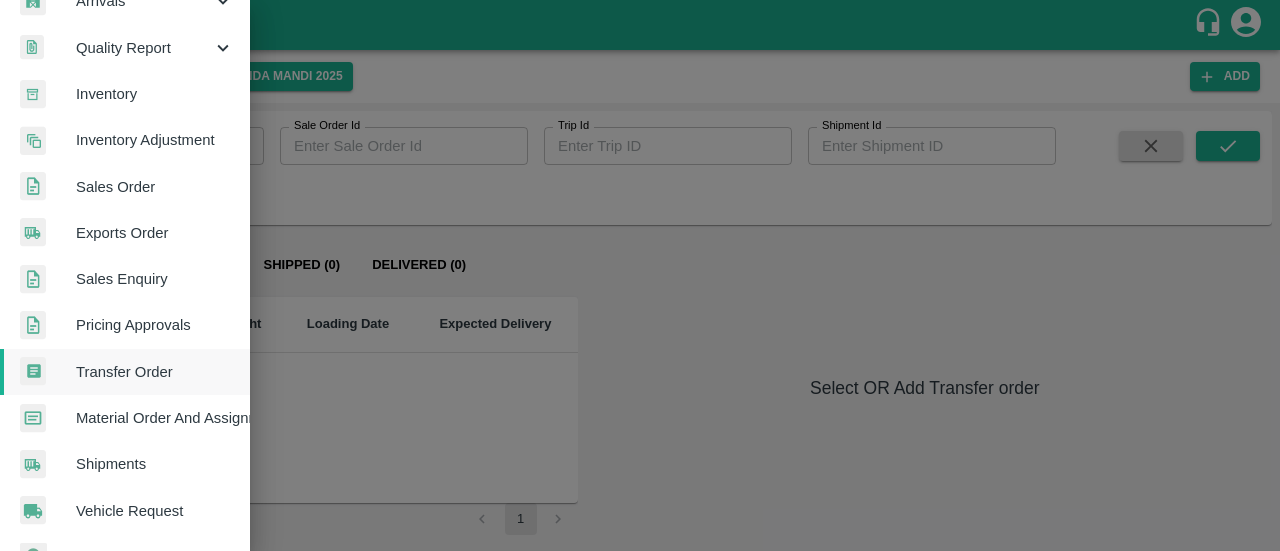scroll, scrollTop: 314, scrollLeft: 0, axis: vertical 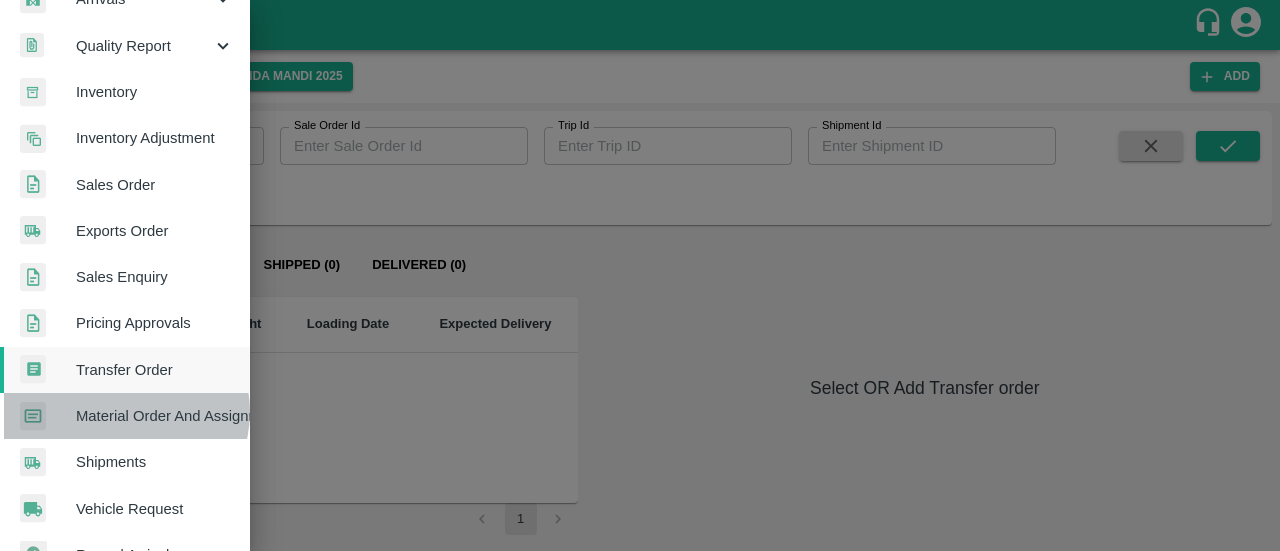 click on "Material Order And Assignment" at bounding box center (155, 416) 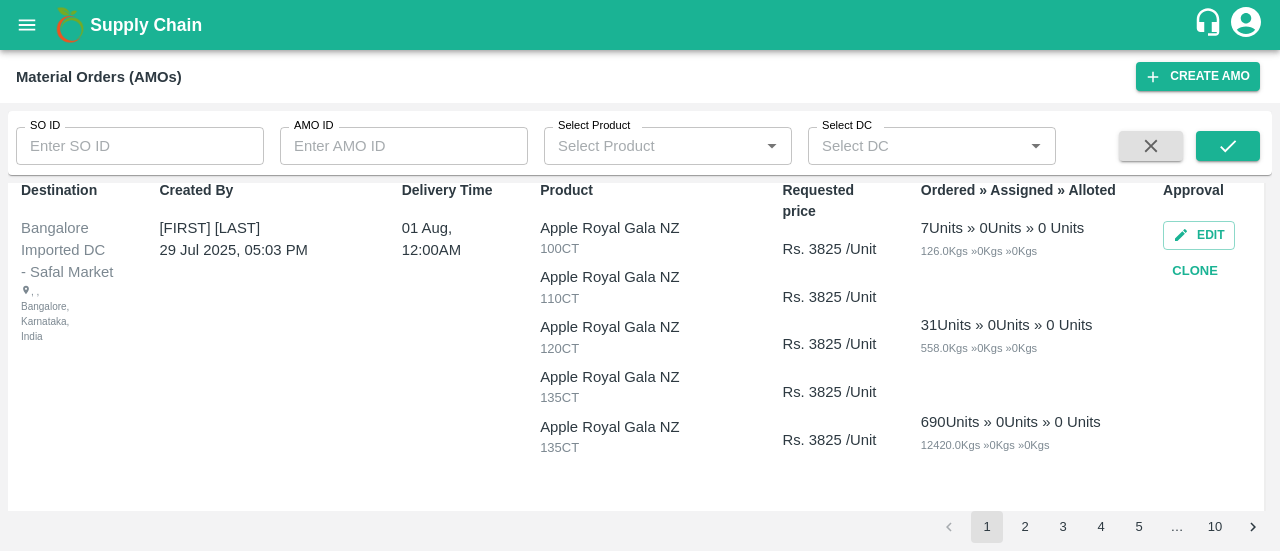 scroll, scrollTop: 0, scrollLeft: 0, axis: both 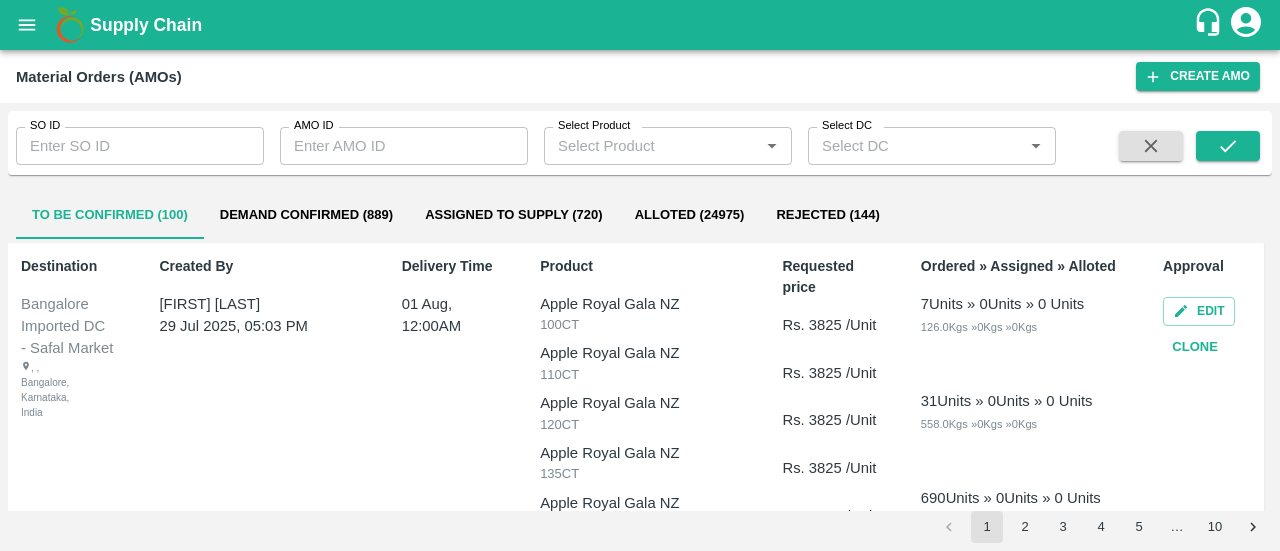 click on "Demand Confirmed (889)" at bounding box center [306, 215] 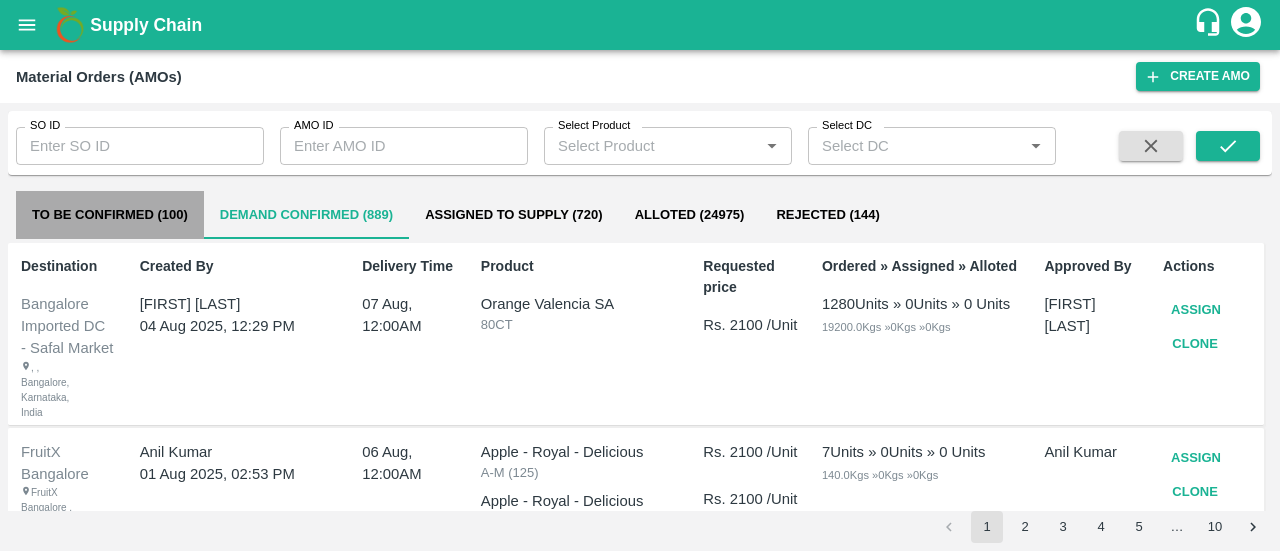 click on "To Be Confirmed (100)" at bounding box center (110, 215) 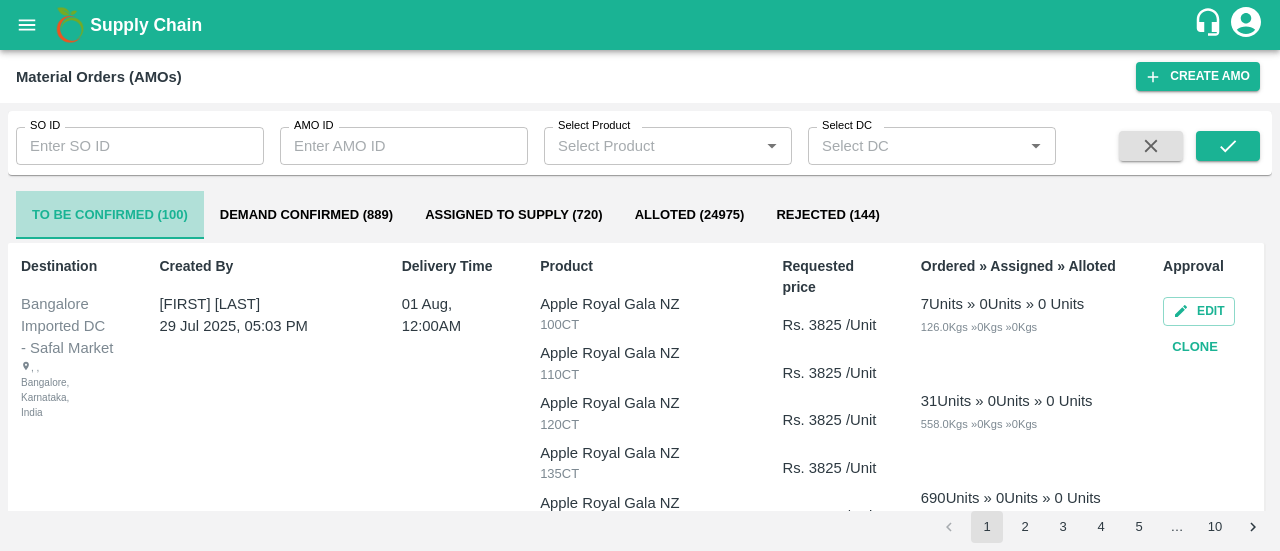click on "To Be Confirmed (100)" at bounding box center [110, 215] 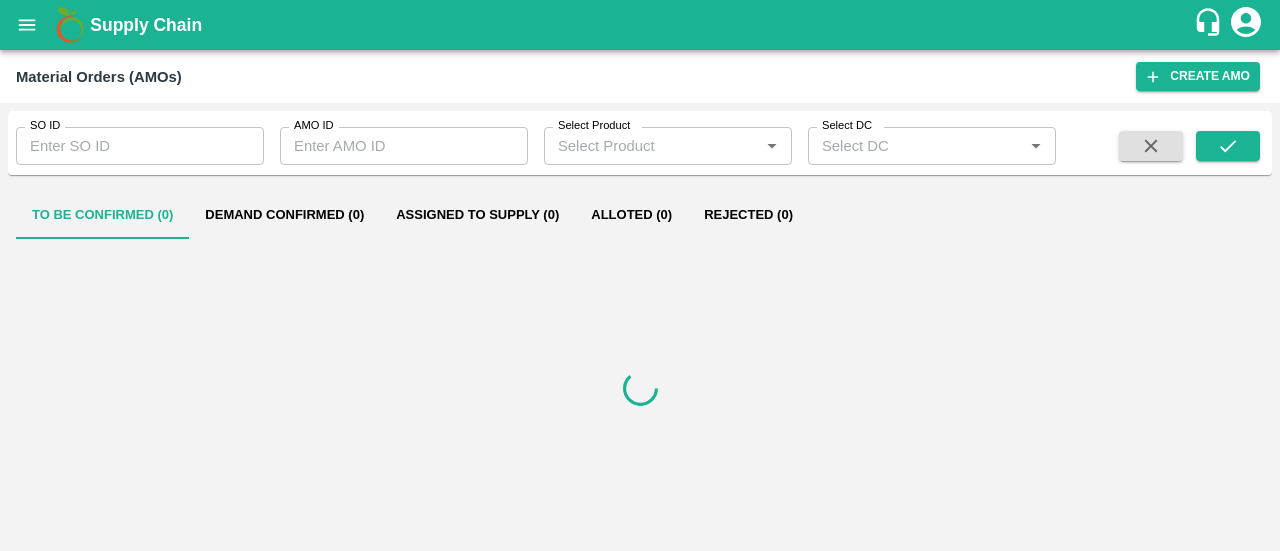 scroll, scrollTop: 0, scrollLeft: 0, axis: both 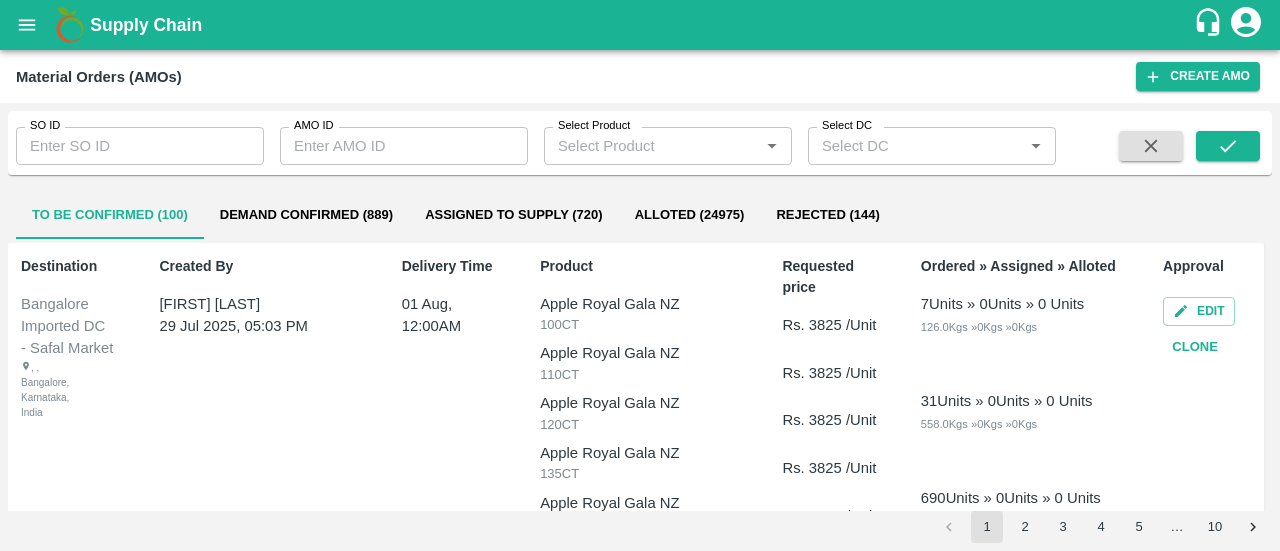 click on "Demand Confirmed (889)" at bounding box center (306, 215) 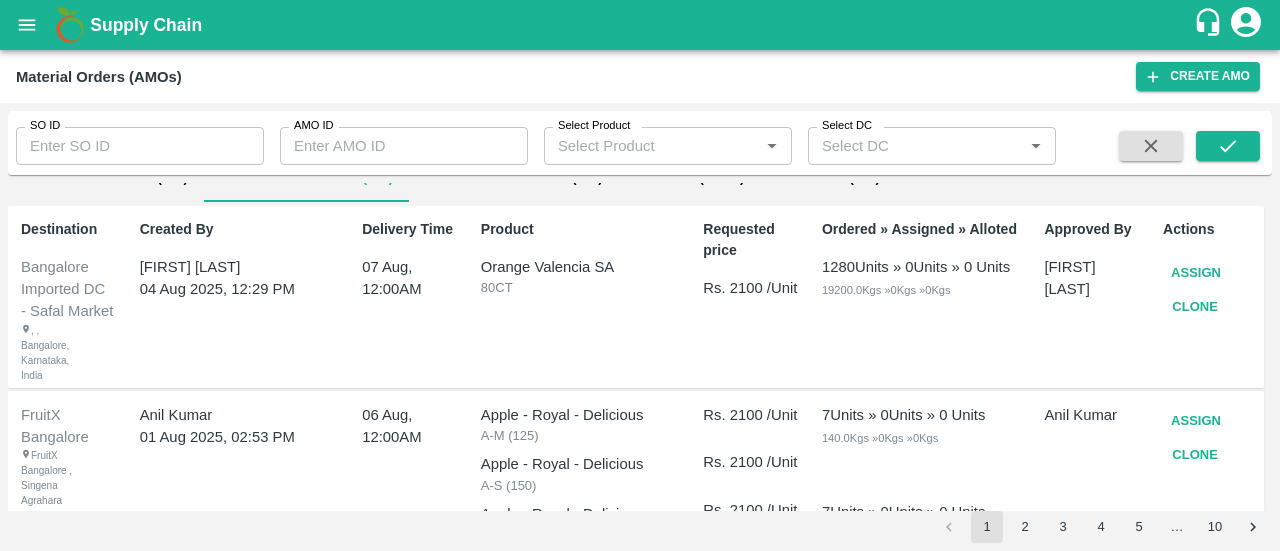 scroll, scrollTop: 0, scrollLeft: 0, axis: both 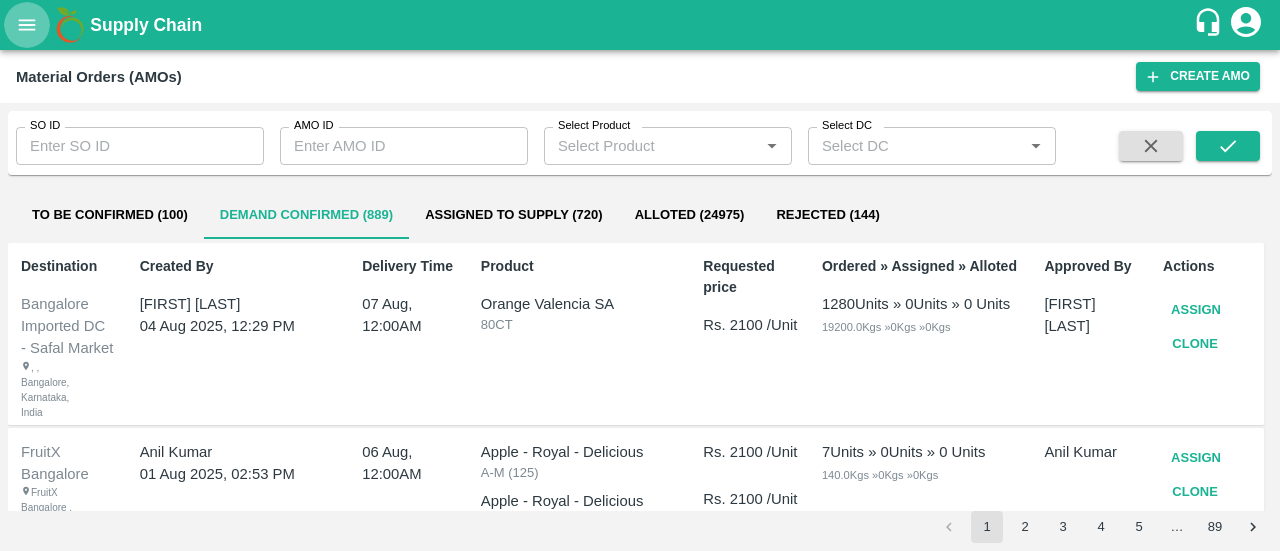 click 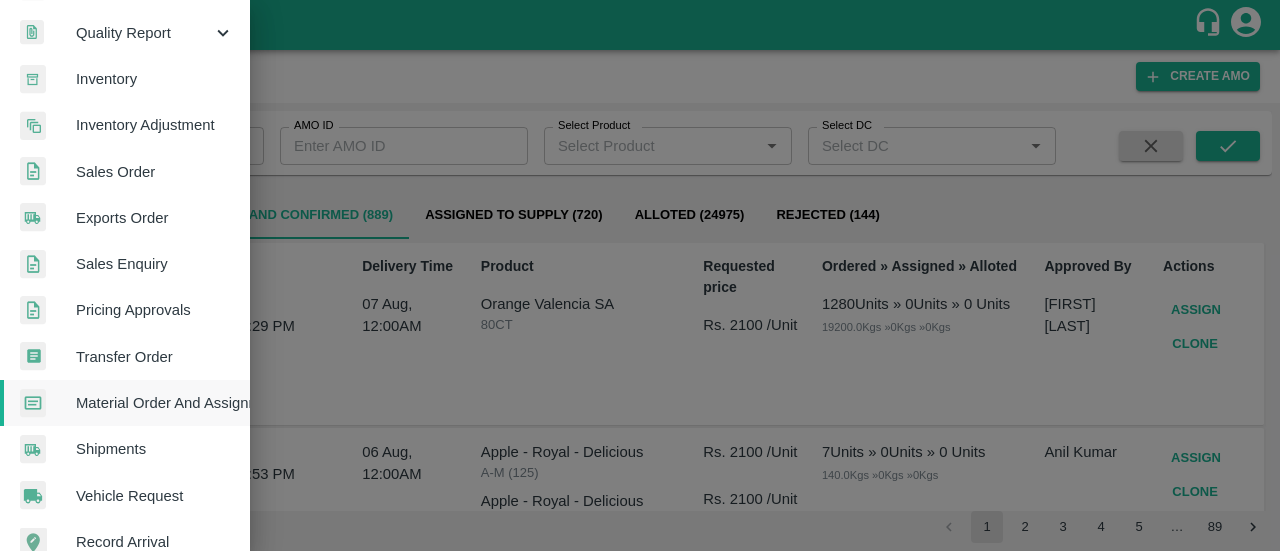 scroll, scrollTop: 328, scrollLeft: 0, axis: vertical 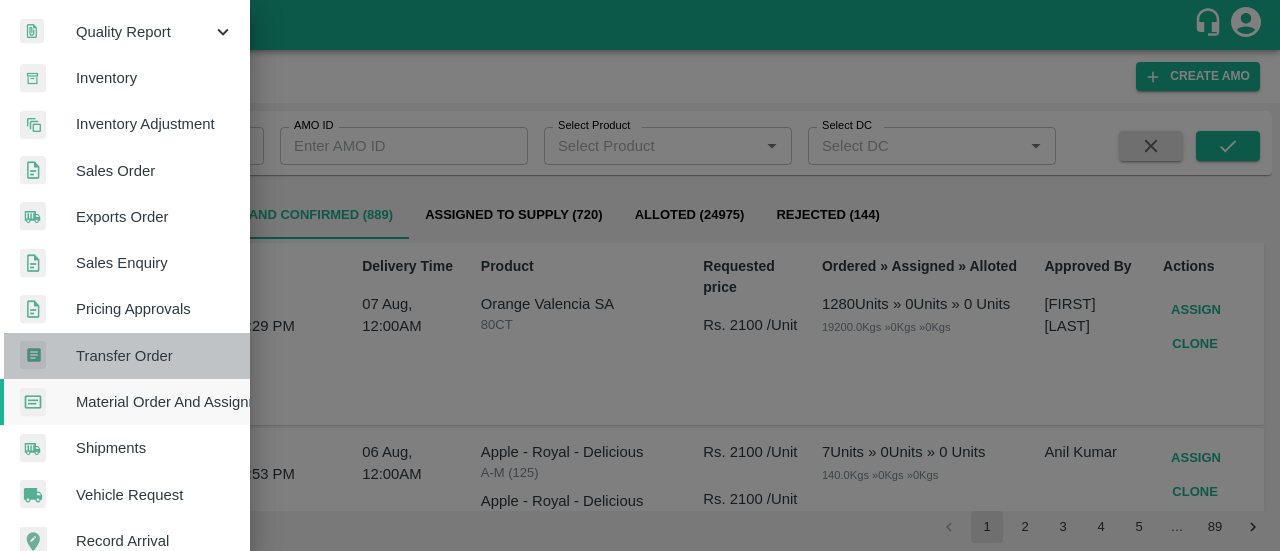 click on "Transfer Order" at bounding box center (155, 356) 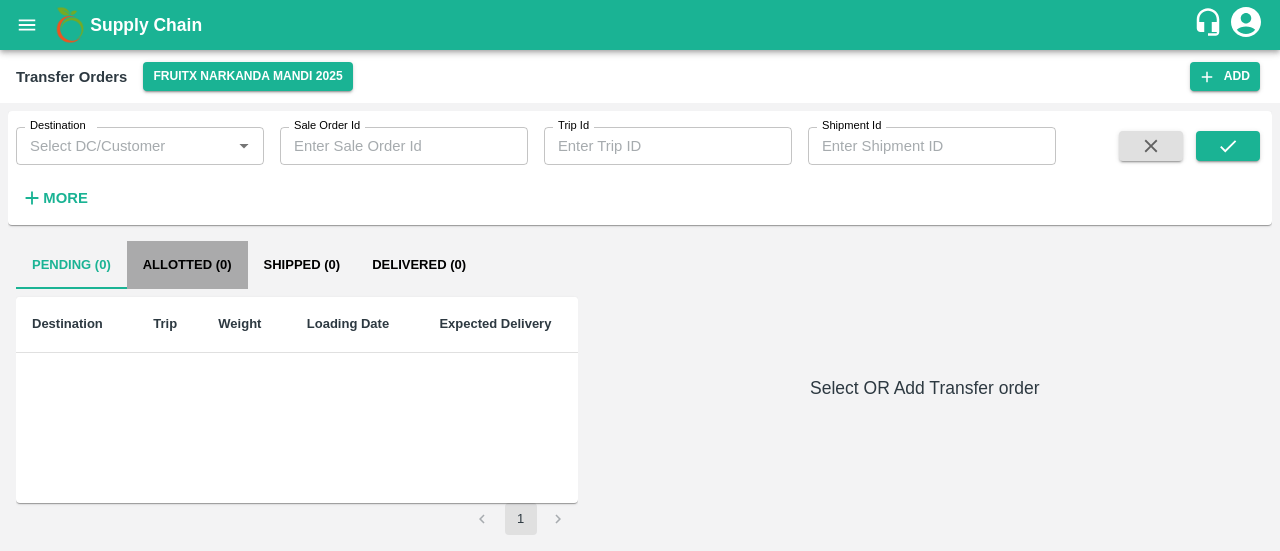click on "Allotted (0)" at bounding box center (187, 265) 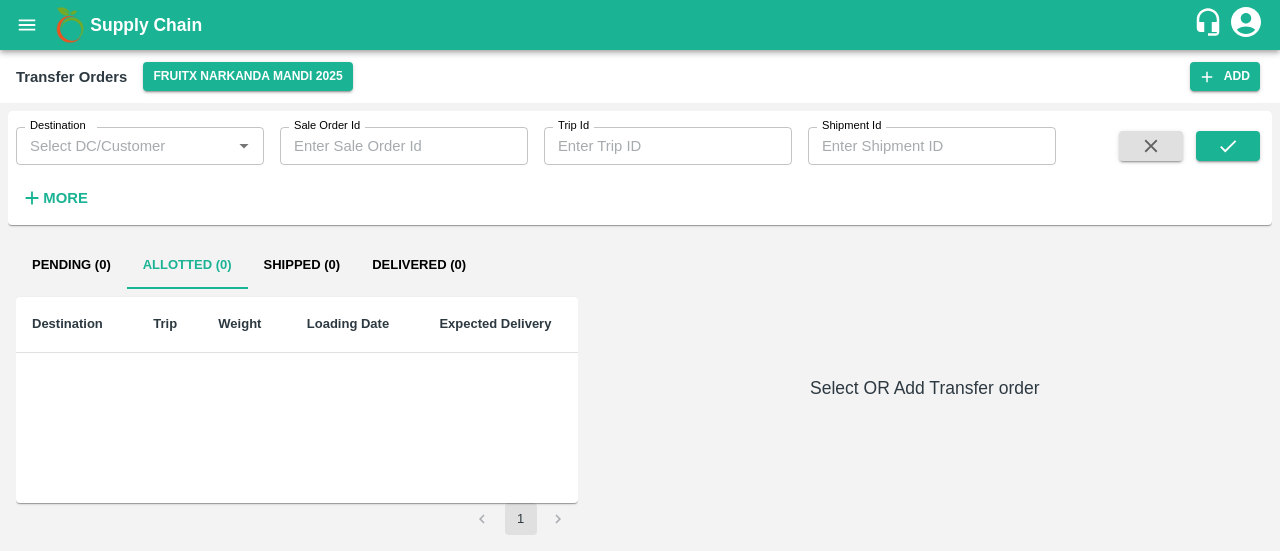 click on "Pending (0)" at bounding box center (71, 265) 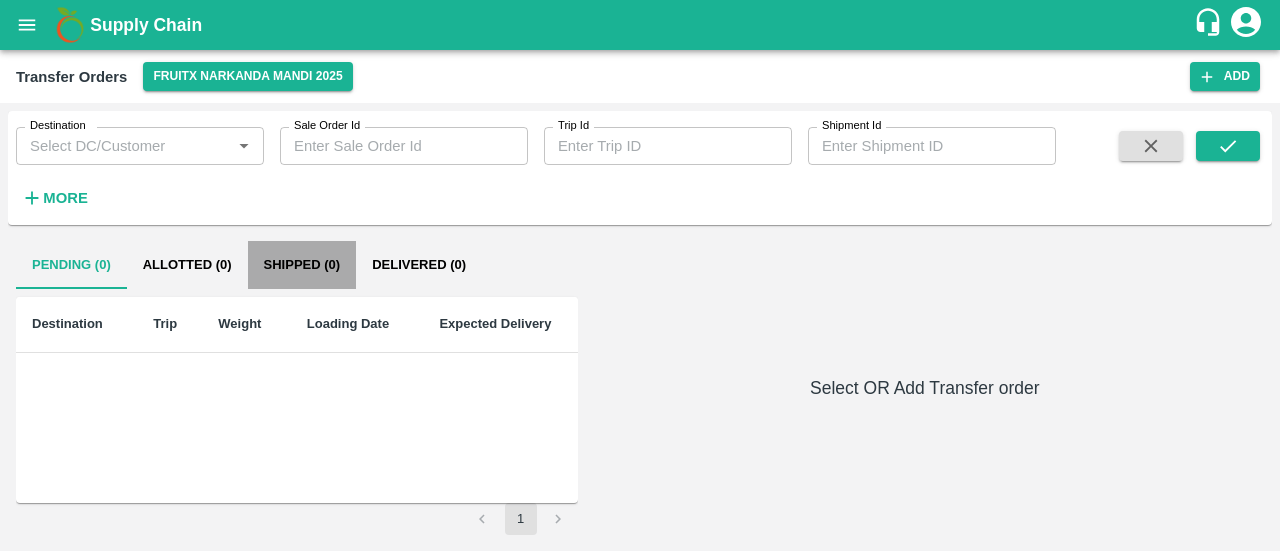 click on "Shipped (0)" at bounding box center [302, 265] 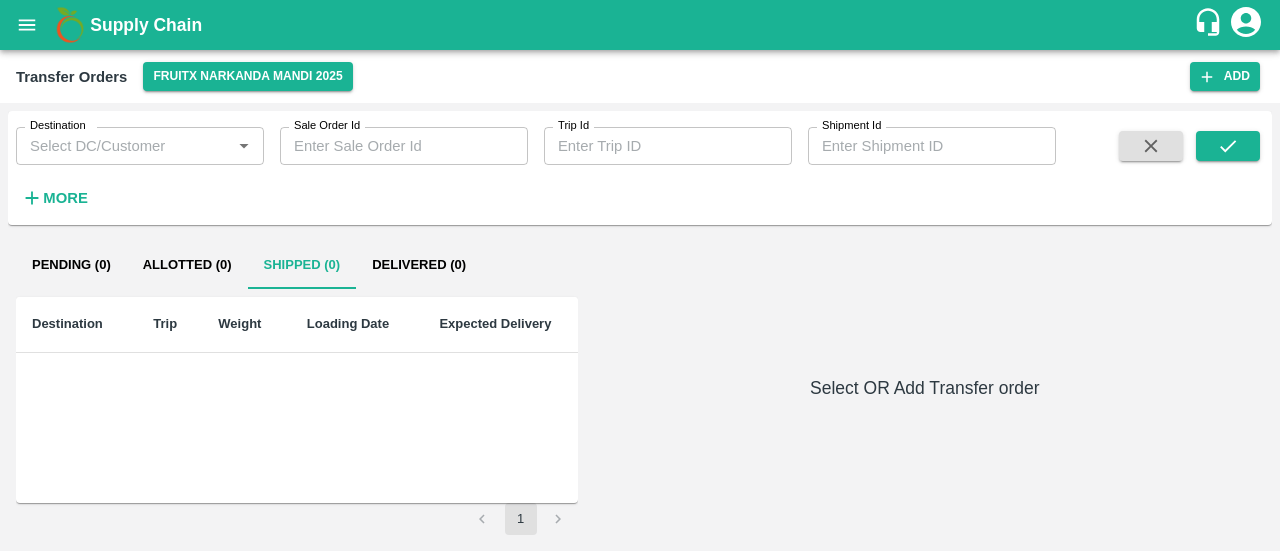 click on "Destination" at bounding box center [74, 324] 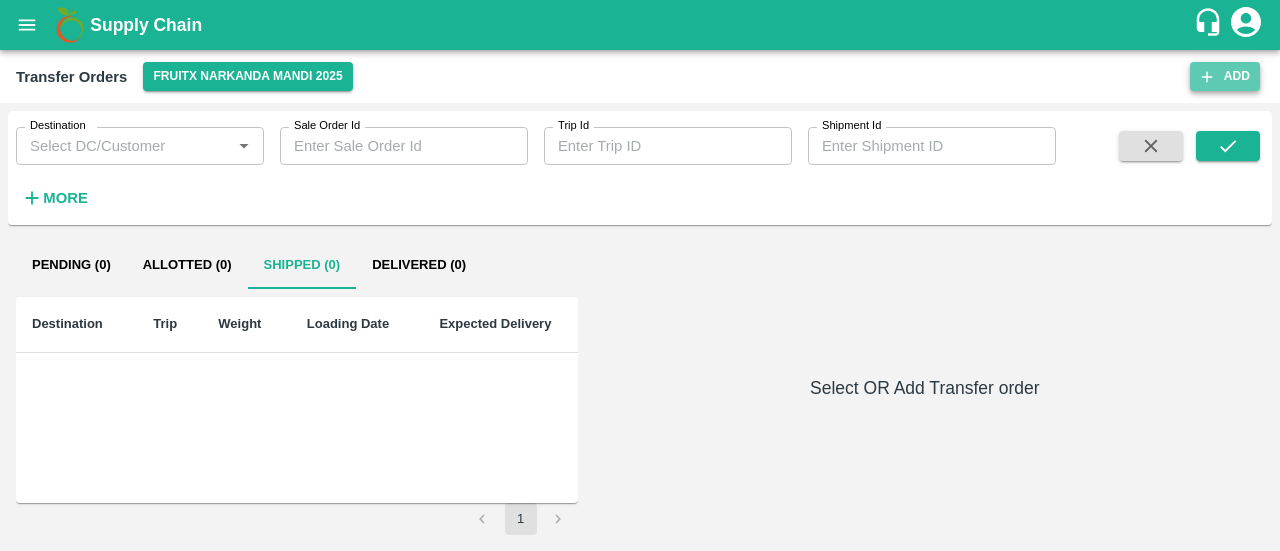 click on "Add" at bounding box center [1225, 76] 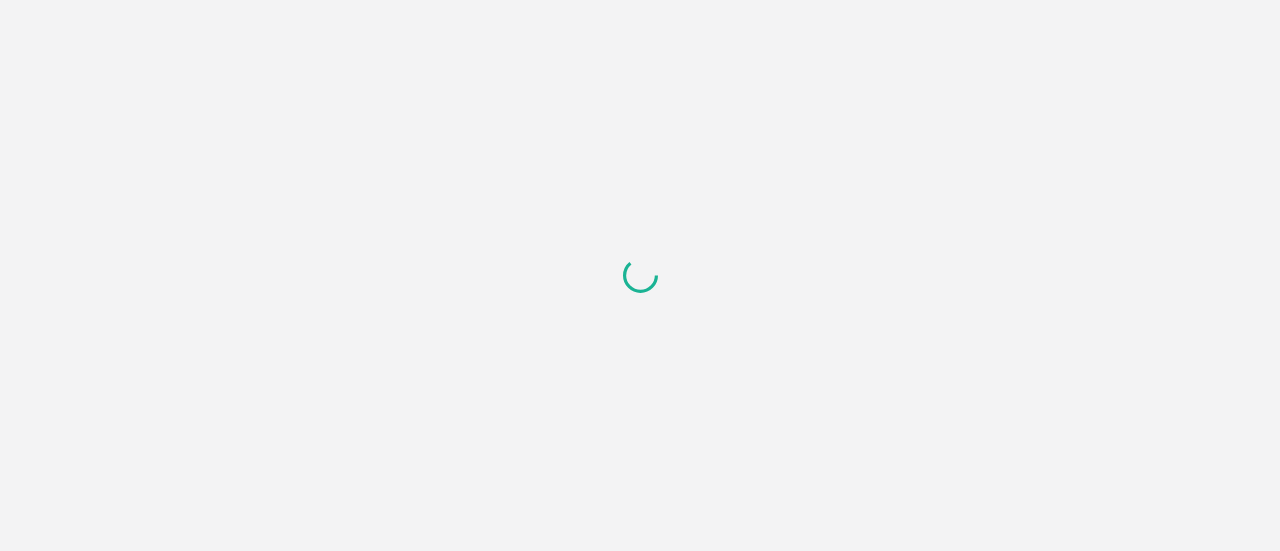 scroll, scrollTop: 0, scrollLeft: 0, axis: both 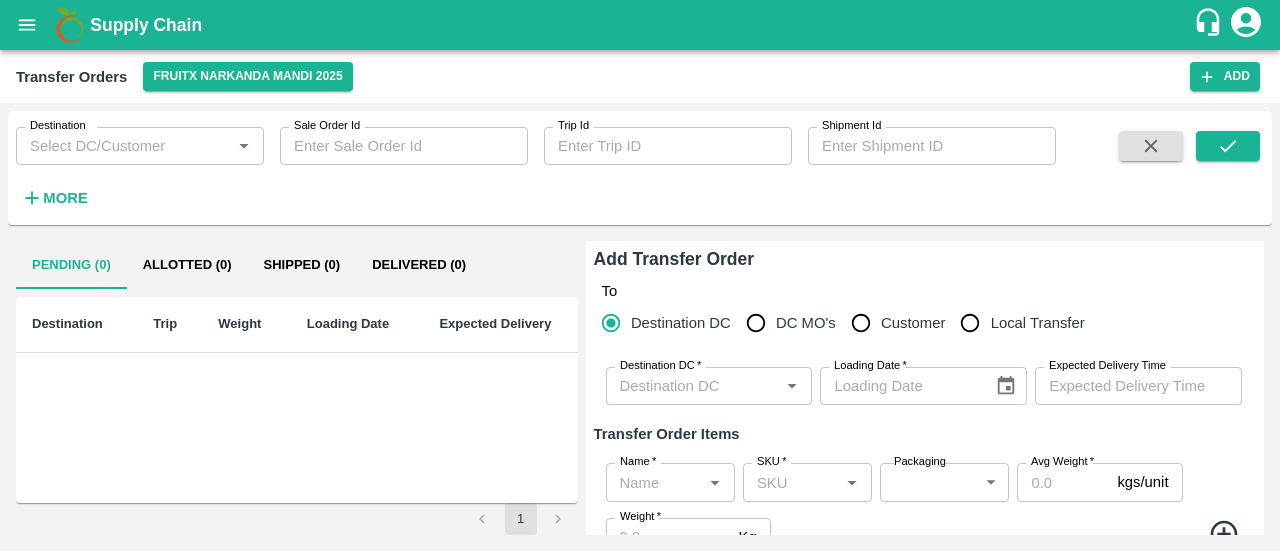 drag, startPoint x: 25, startPoint y: 17, endPoint x: 30, endPoint y: 33, distance: 16.763054 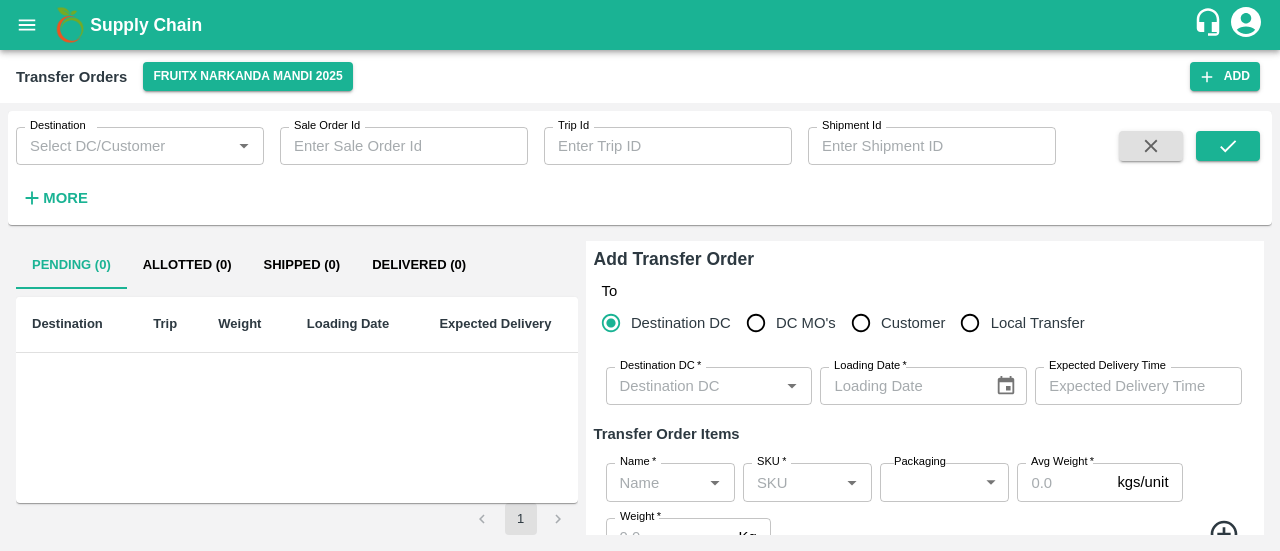 click 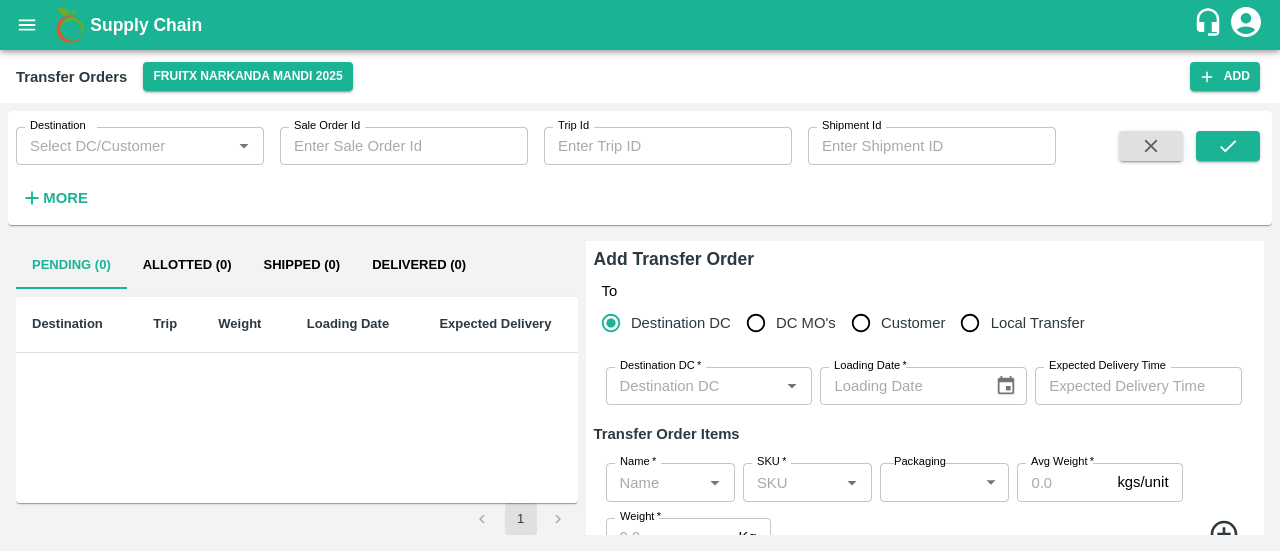 scroll, scrollTop: 293, scrollLeft: 0, axis: vertical 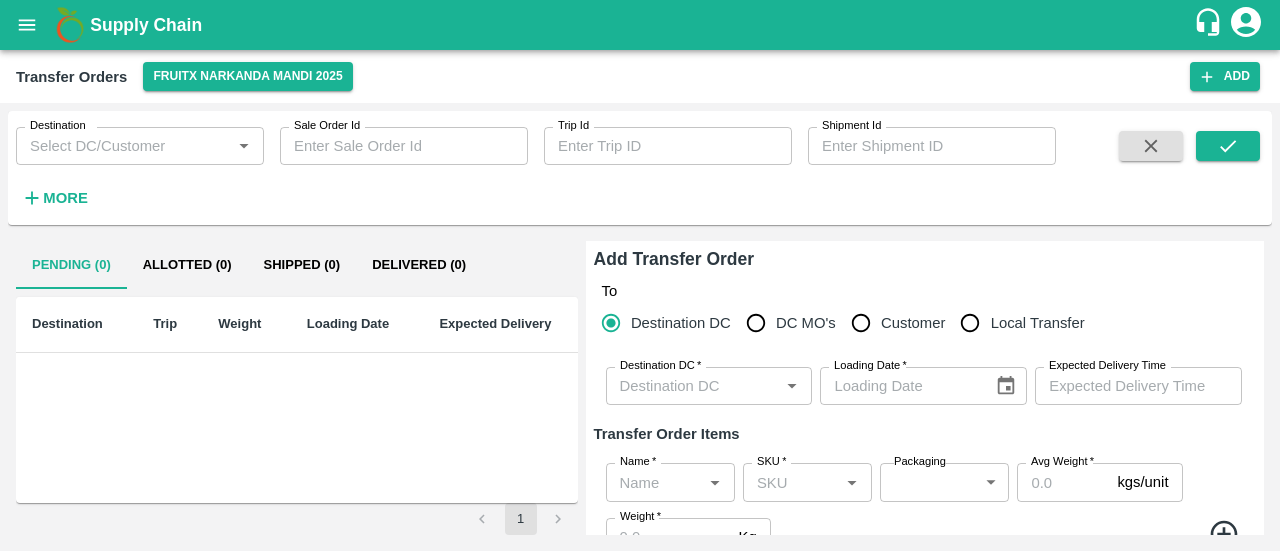 click on "Material Order And Assignment" at bounding box center (1700, 656) 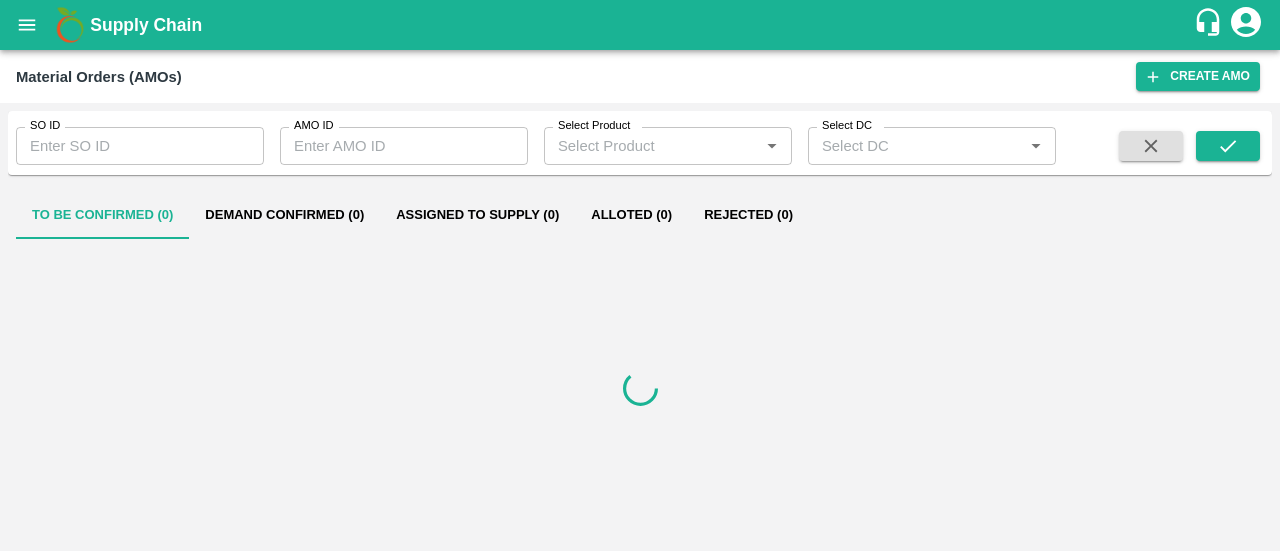 scroll, scrollTop: 0, scrollLeft: 0, axis: both 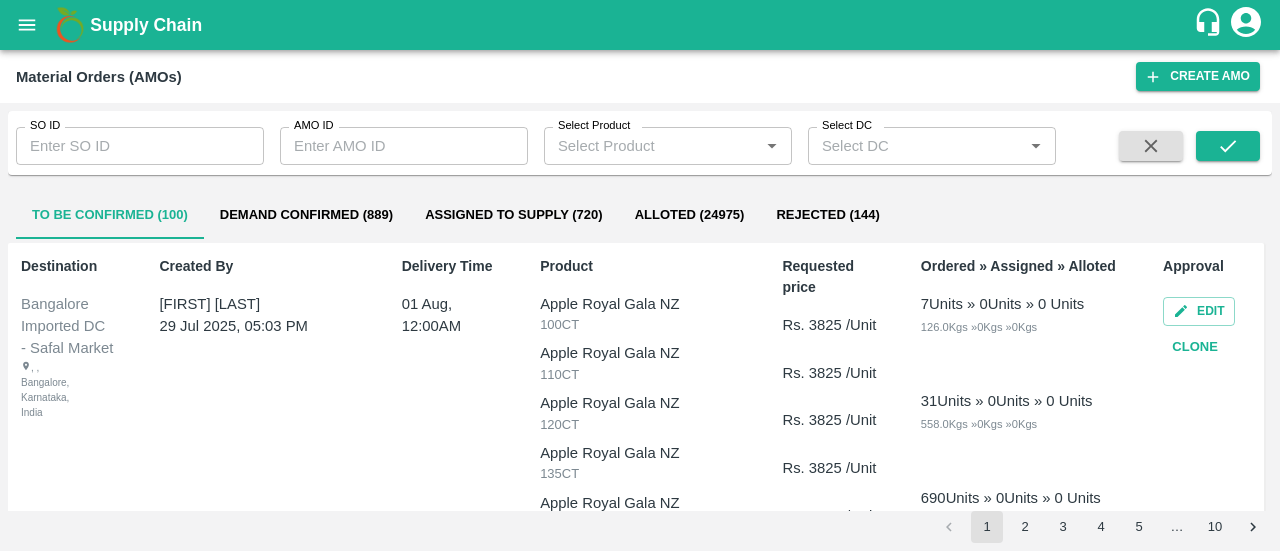 drag, startPoint x: 27, startPoint y: 35, endPoint x: 17, endPoint y: 23, distance: 15.6205 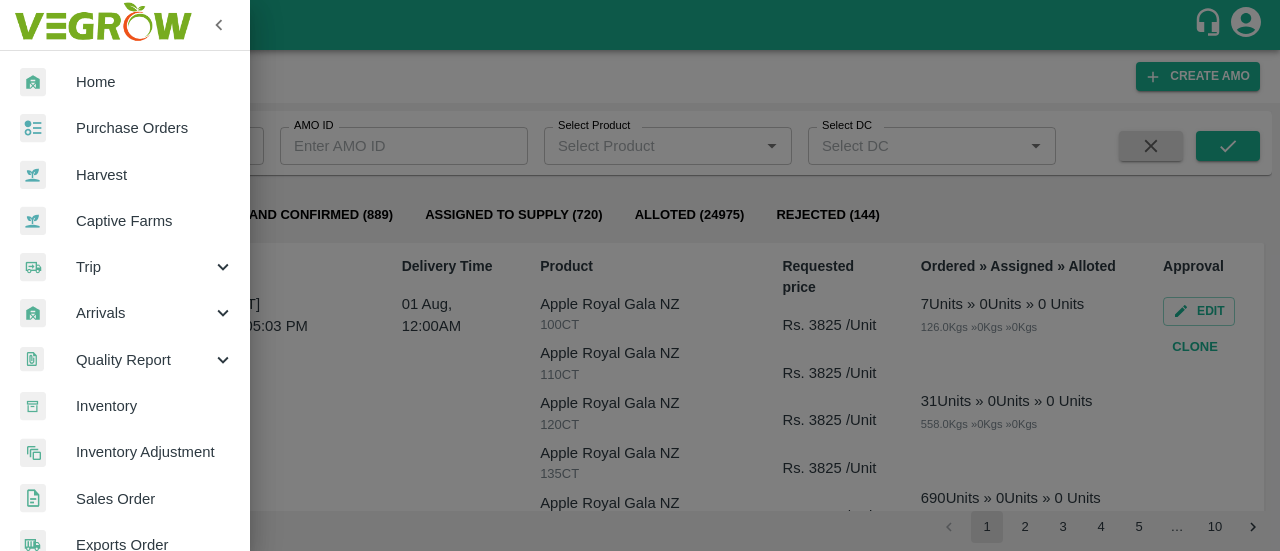 click at bounding box center [102, 25] 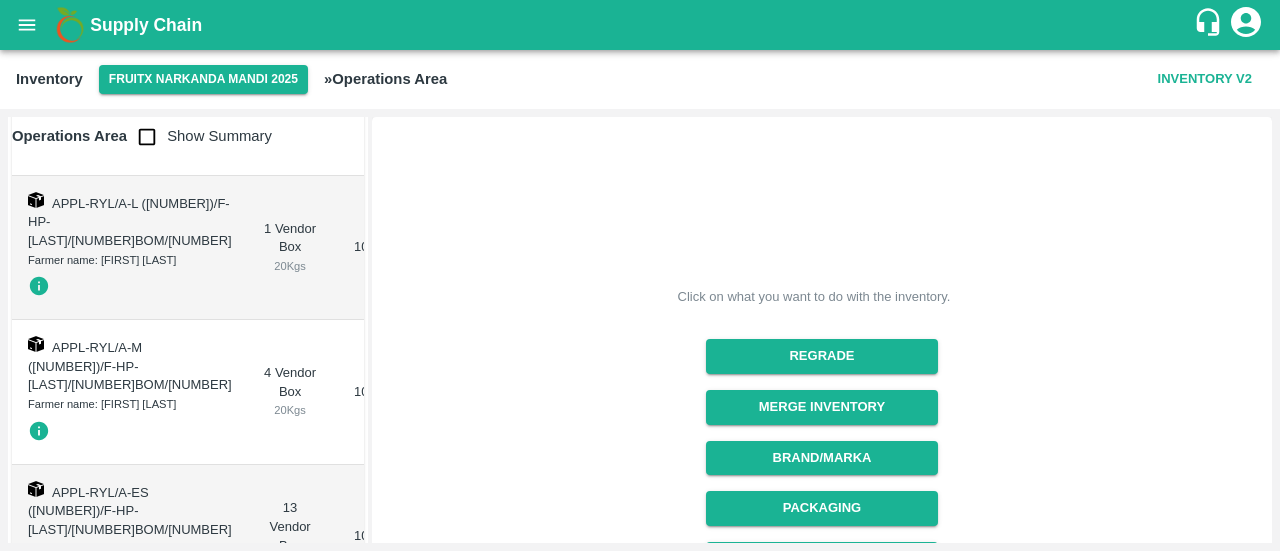 scroll, scrollTop: 0, scrollLeft: 0, axis: both 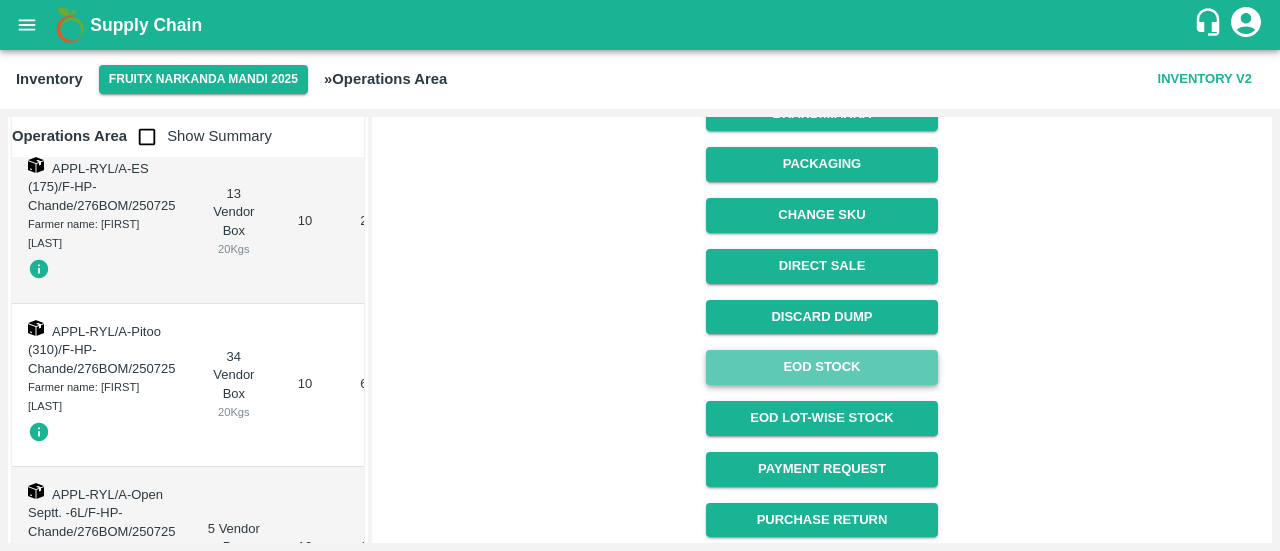click on "EOD Stock" at bounding box center (821, 367) 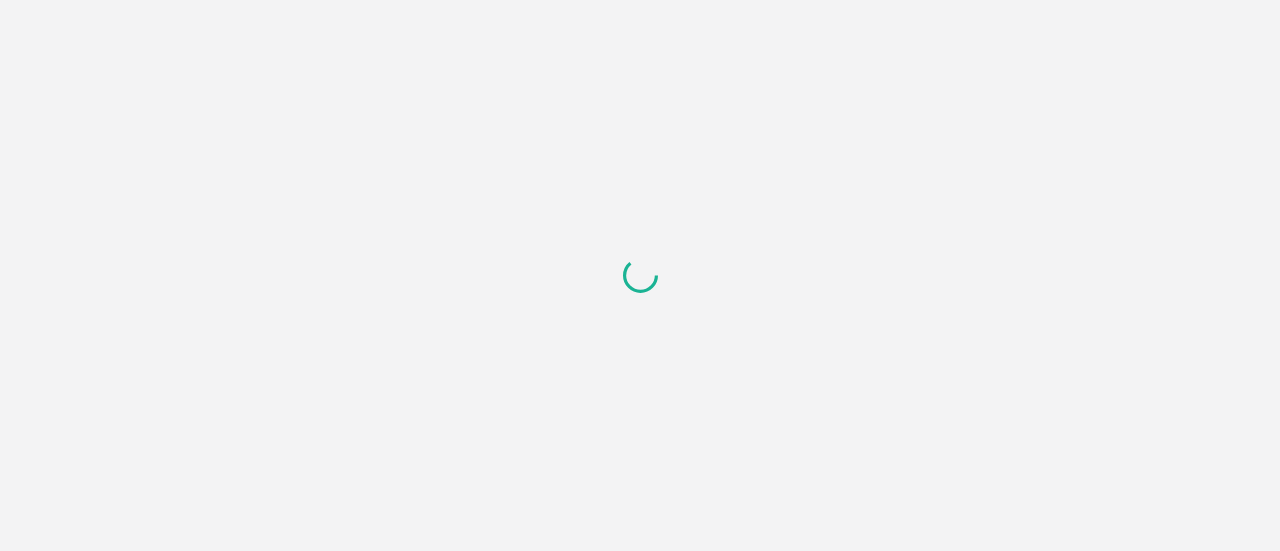 scroll, scrollTop: 0, scrollLeft: 0, axis: both 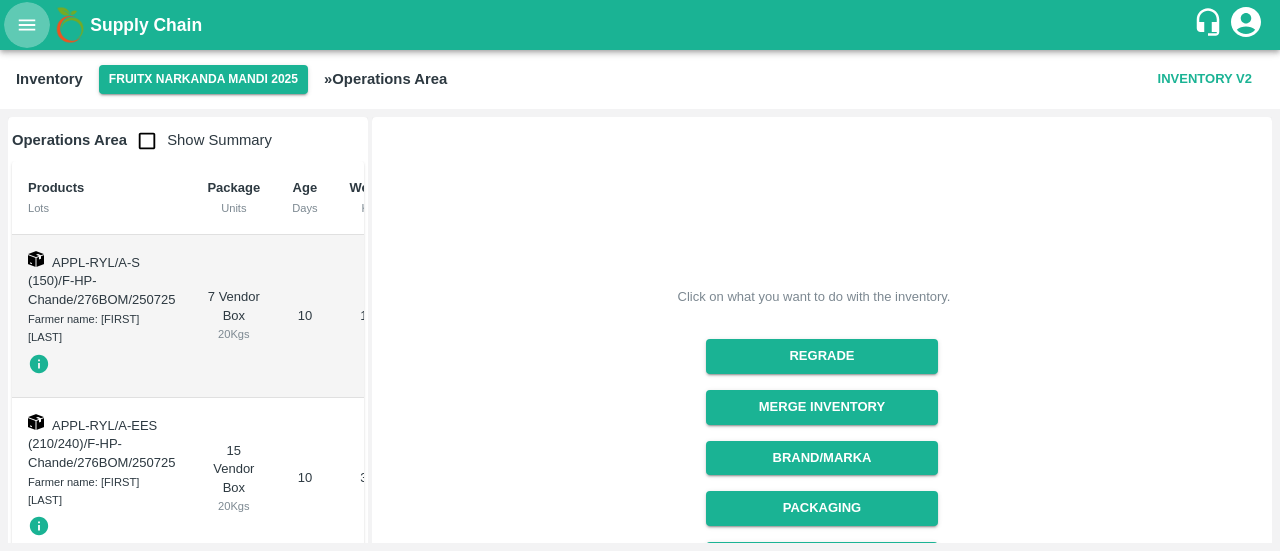 click 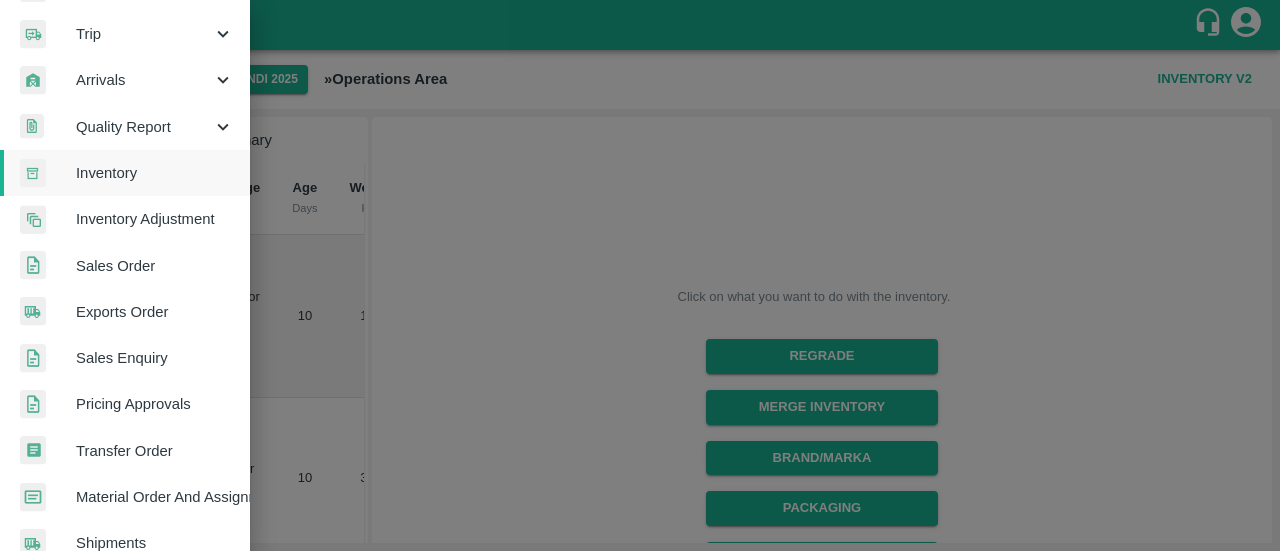 scroll, scrollTop: 234, scrollLeft: 0, axis: vertical 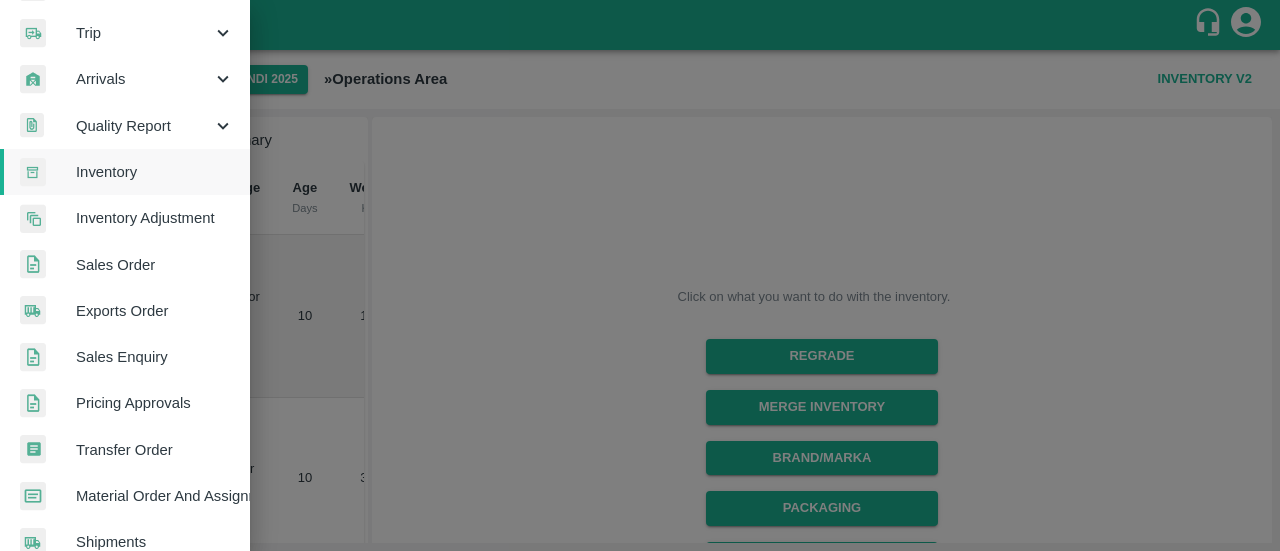 click on "Transfer Order" at bounding box center [155, 450] 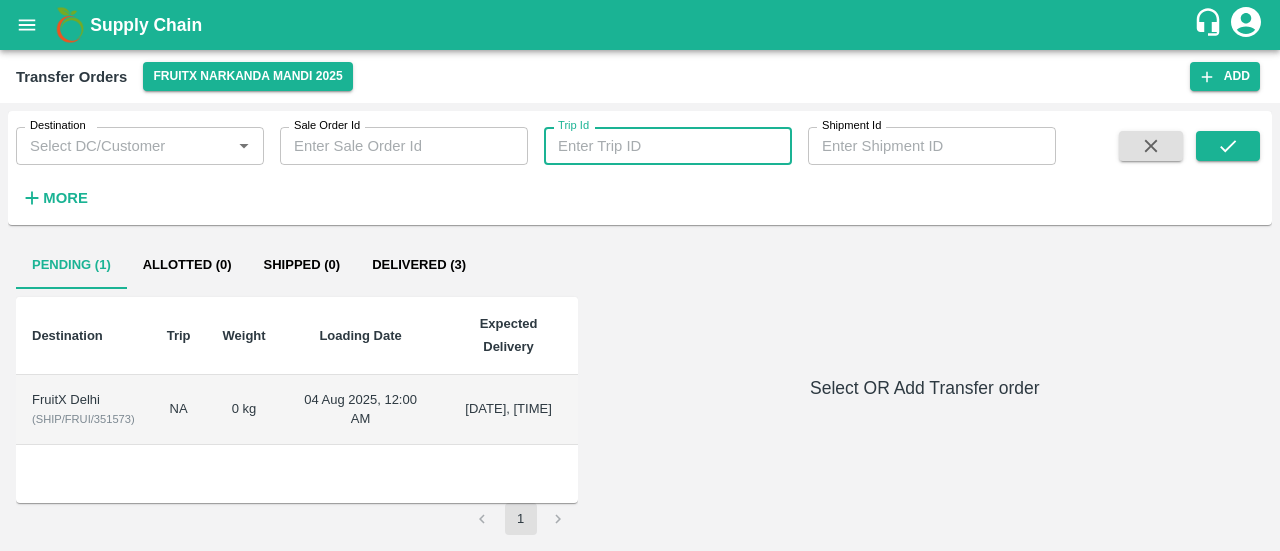 click on "Trip Id" at bounding box center (668, 146) 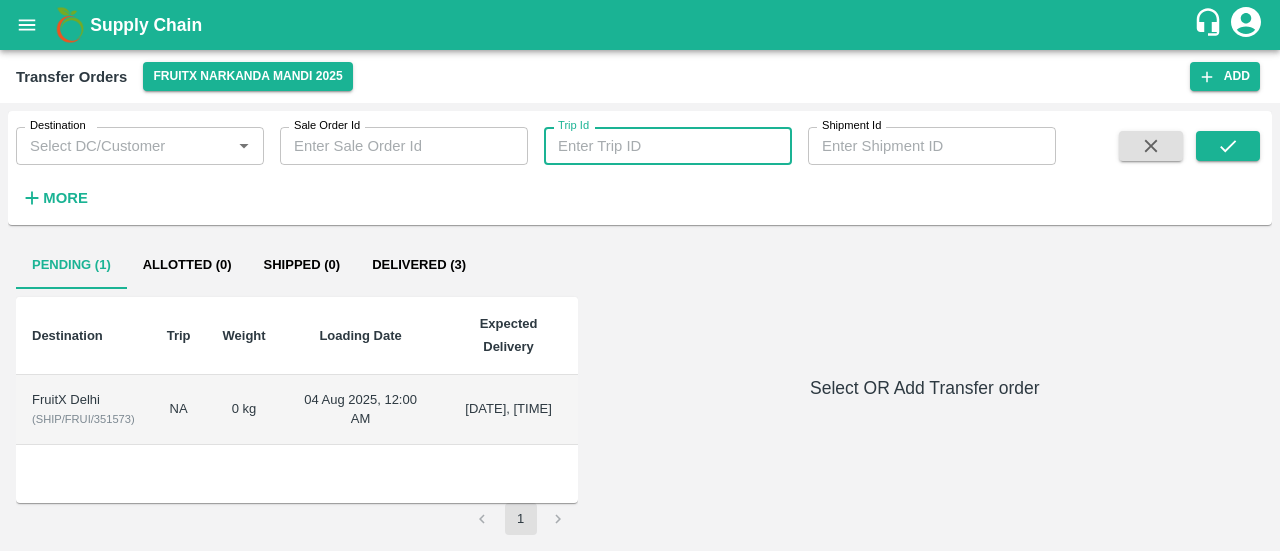 click on "Trip Id" at bounding box center (668, 146) 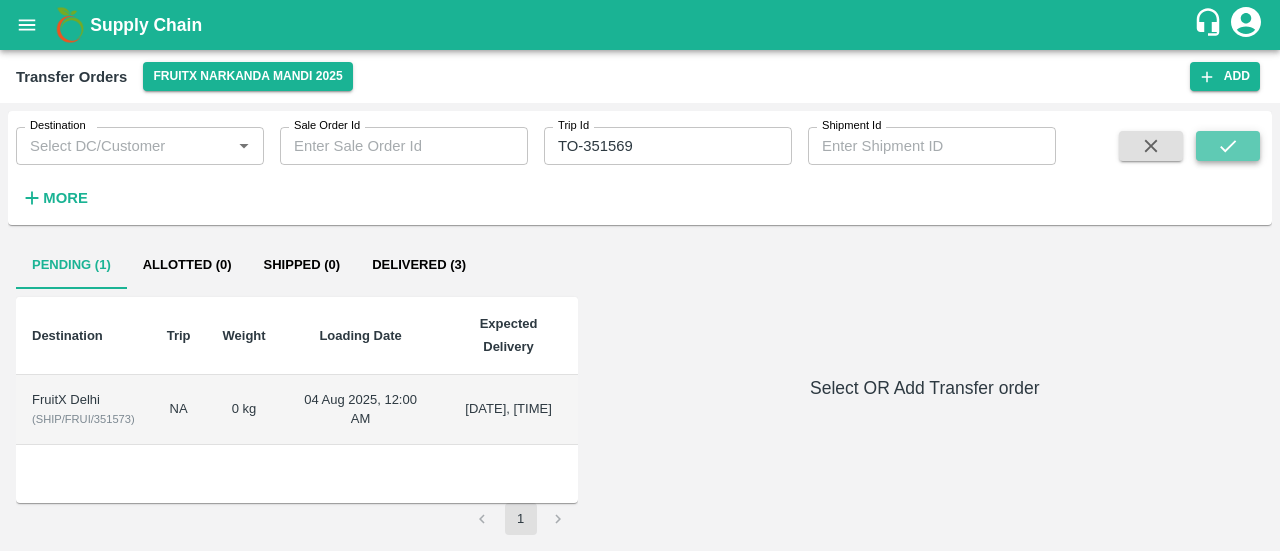 click 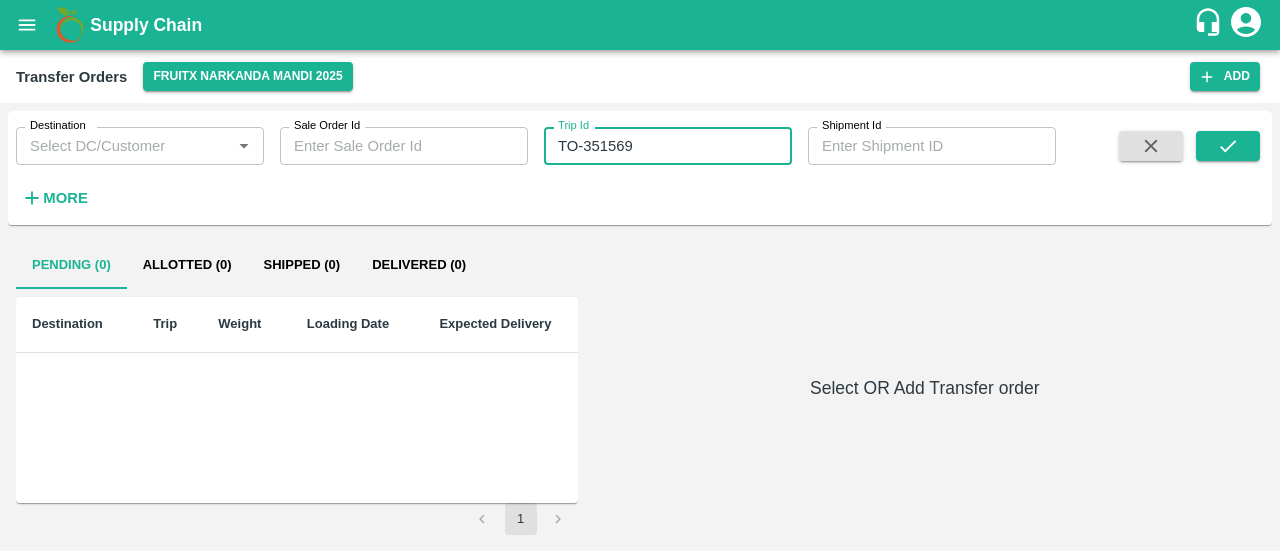 click on "TO-351569" at bounding box center (668, 146) 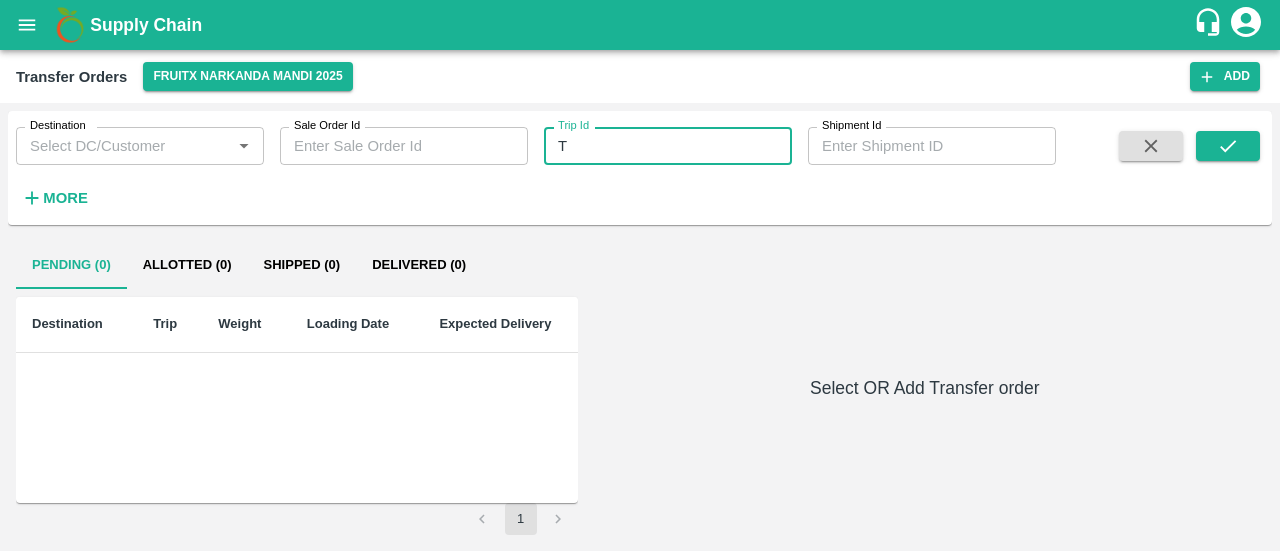 type on "T" 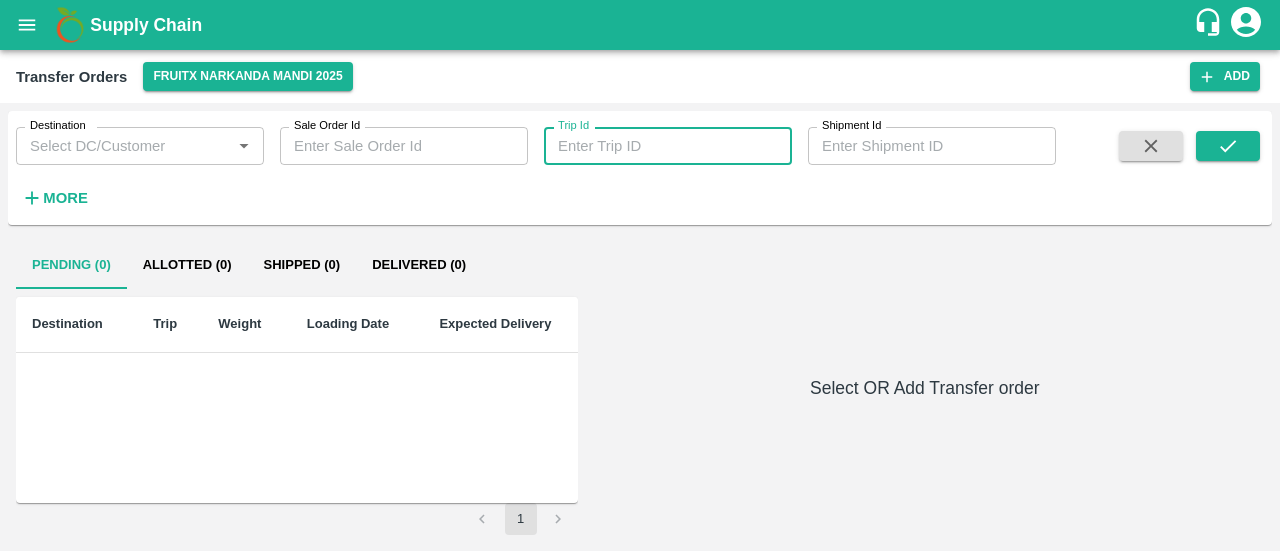 type 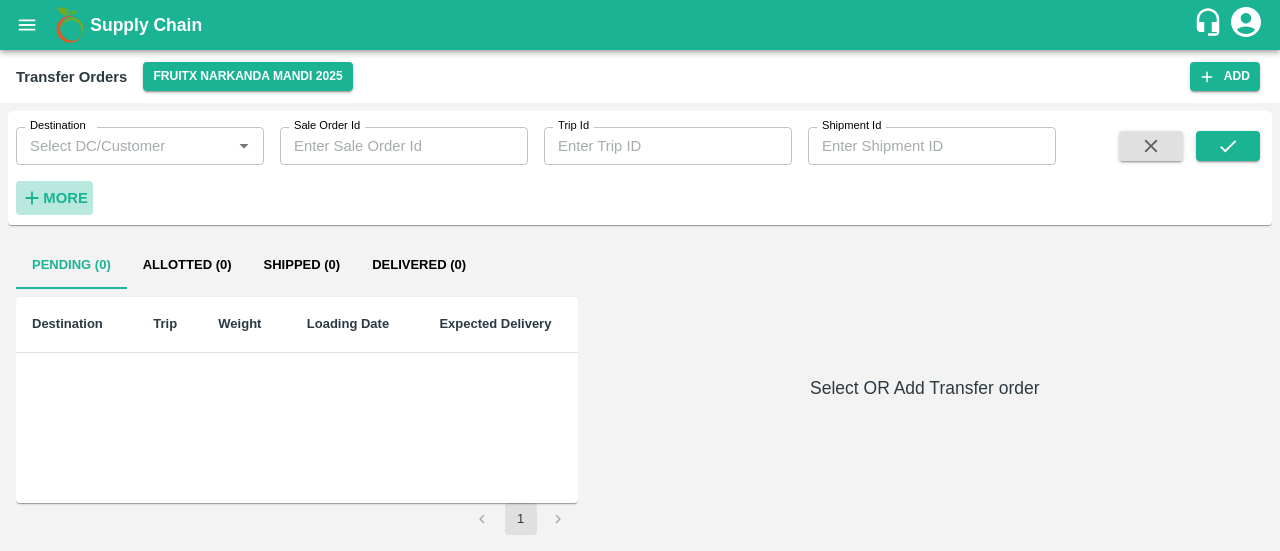click on "More" at bounding box center (65, 198) 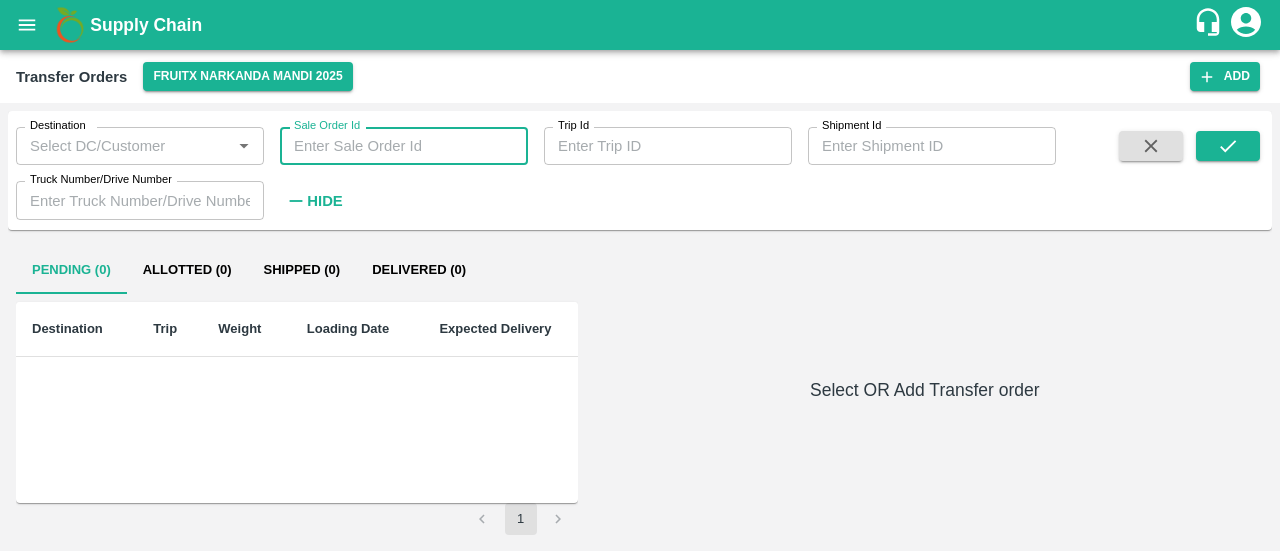 click on "Sale Order Id" at bounding box center (404, 146) 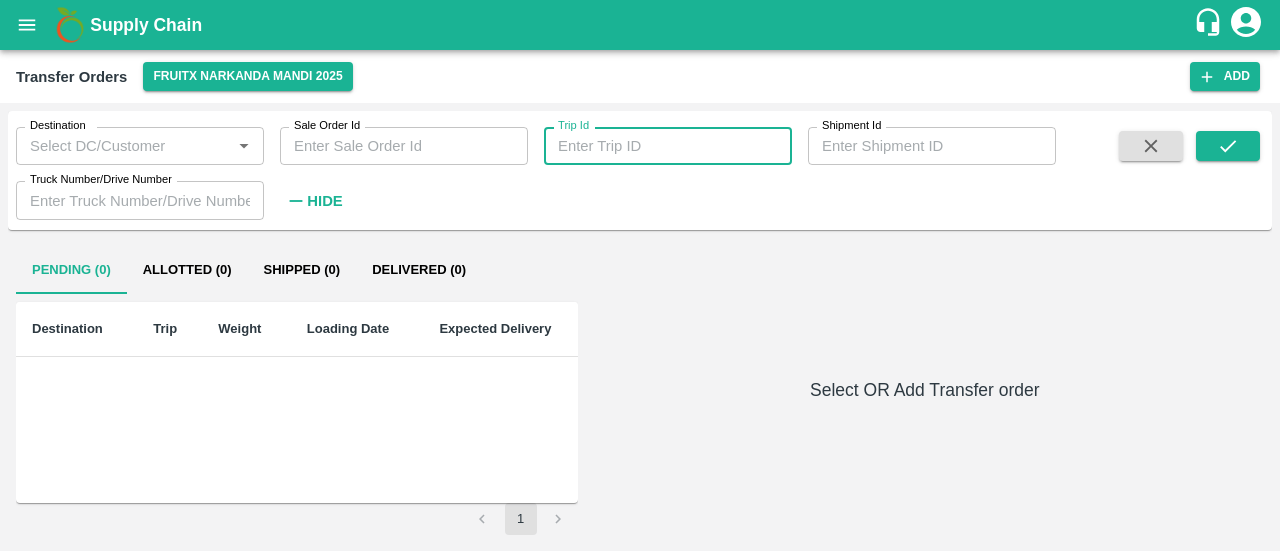 click on "Trip Id" at bounding box center (668, 146) 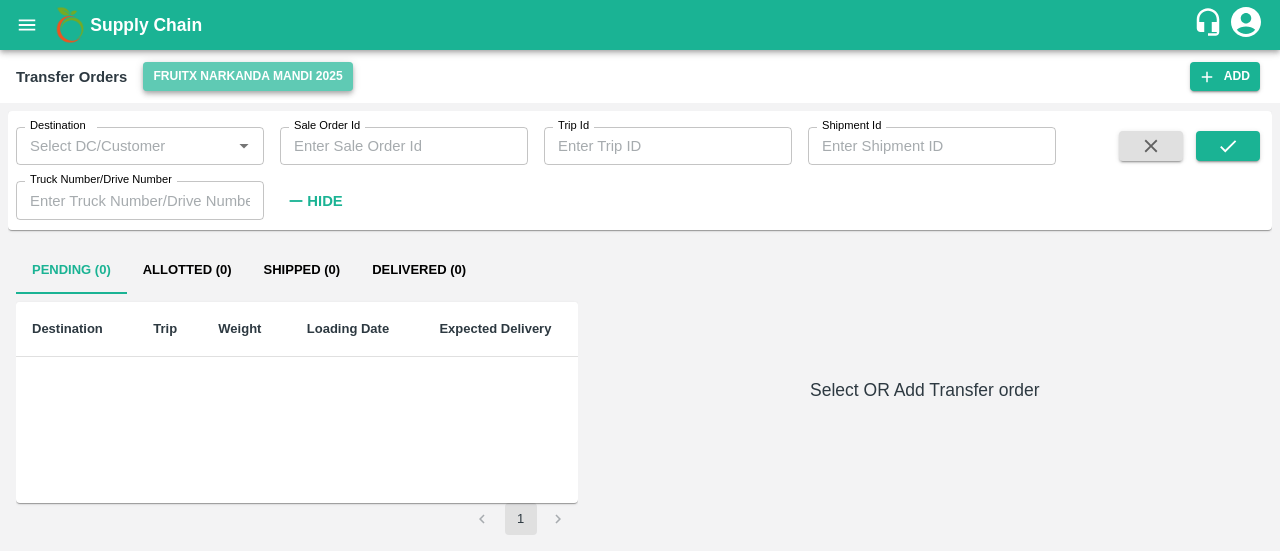 click on "FruitX Narkanda Mandi 2025" at bounding box center [247, 76] 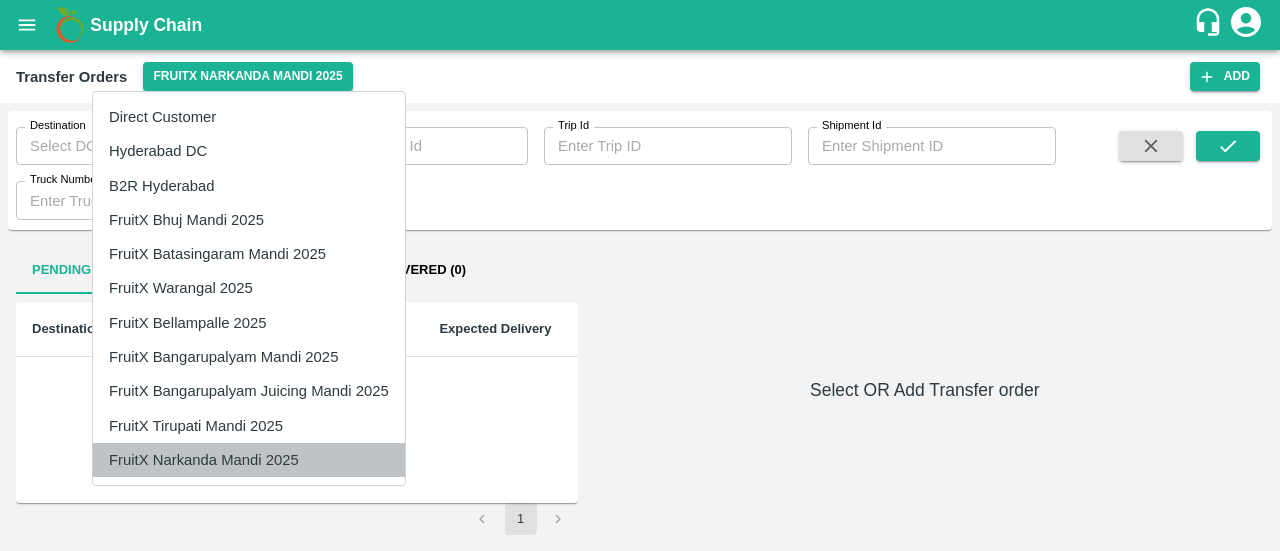 click on "FruitX Narkanda Mandi 2025" at bounding box center [249, 460] 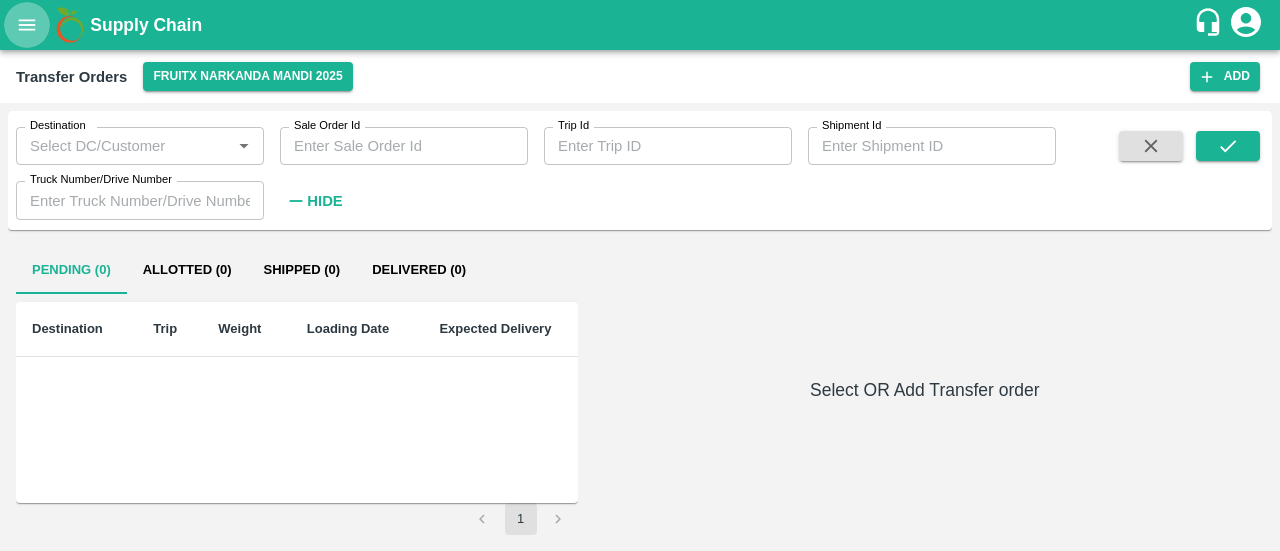 click 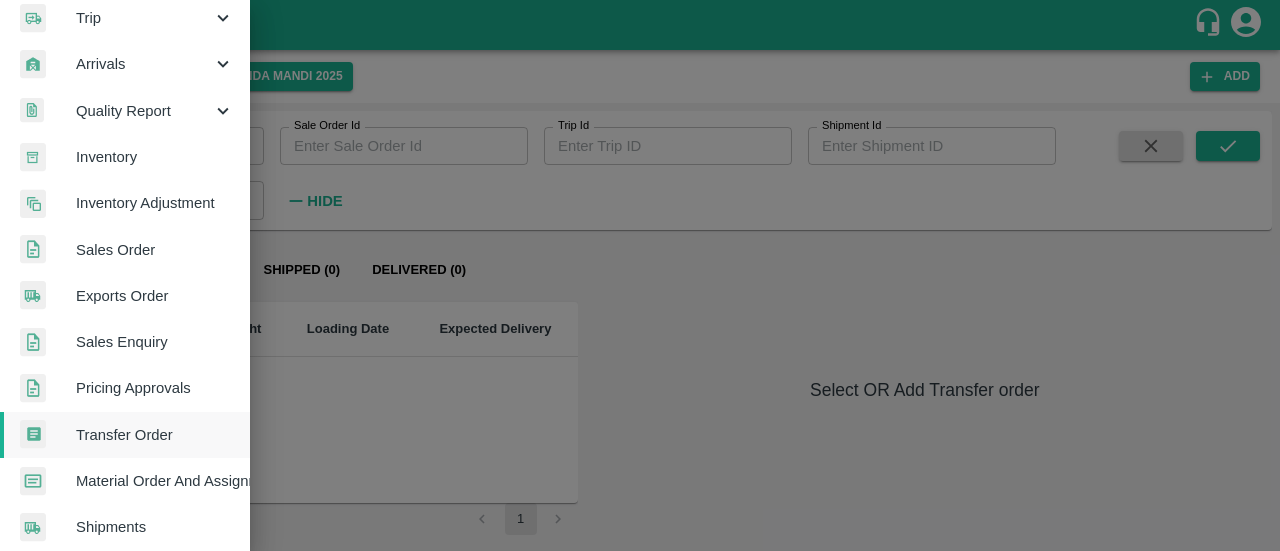 scroll, scrollTop: 252, scrollLeft: 0, axis: vertical 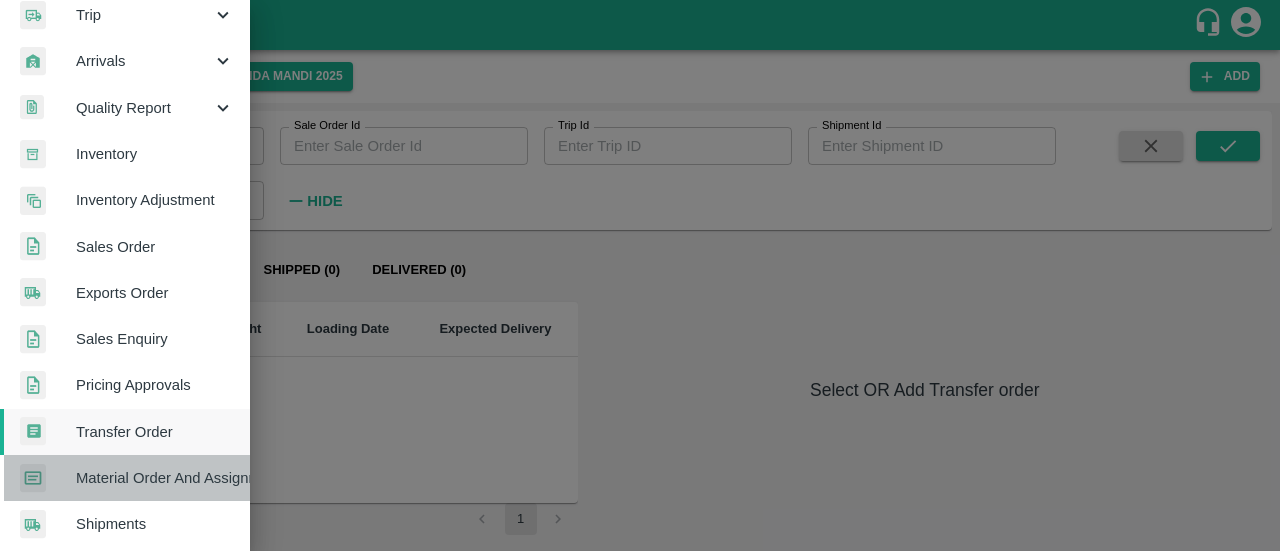 click on "Material Order And Assignment" at bounding box center [125, 478] 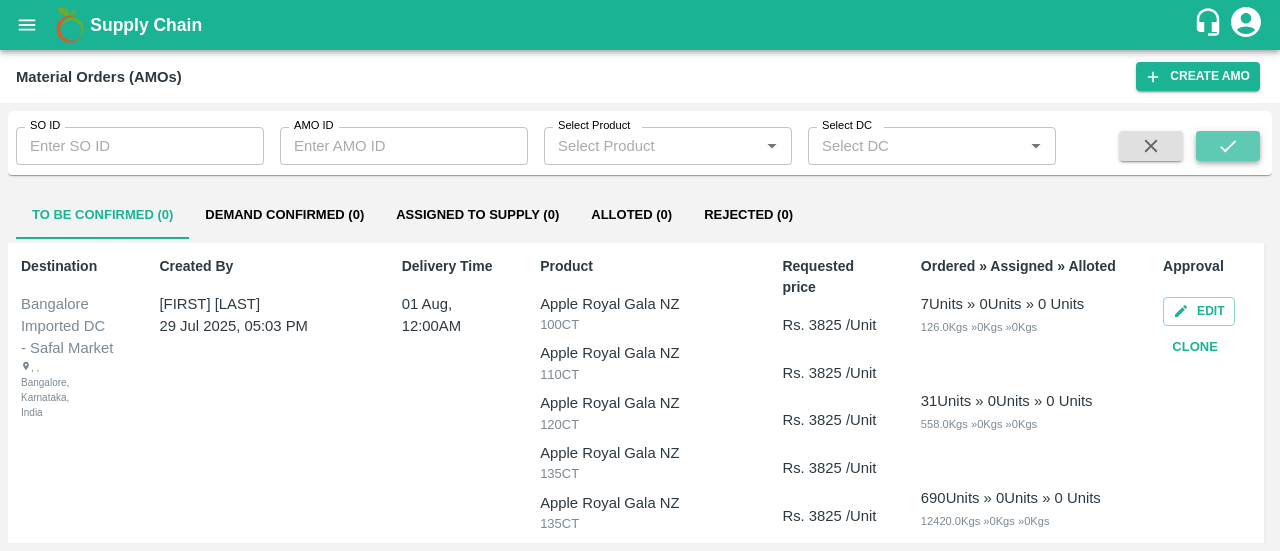click at bounding box center [1228, 146] 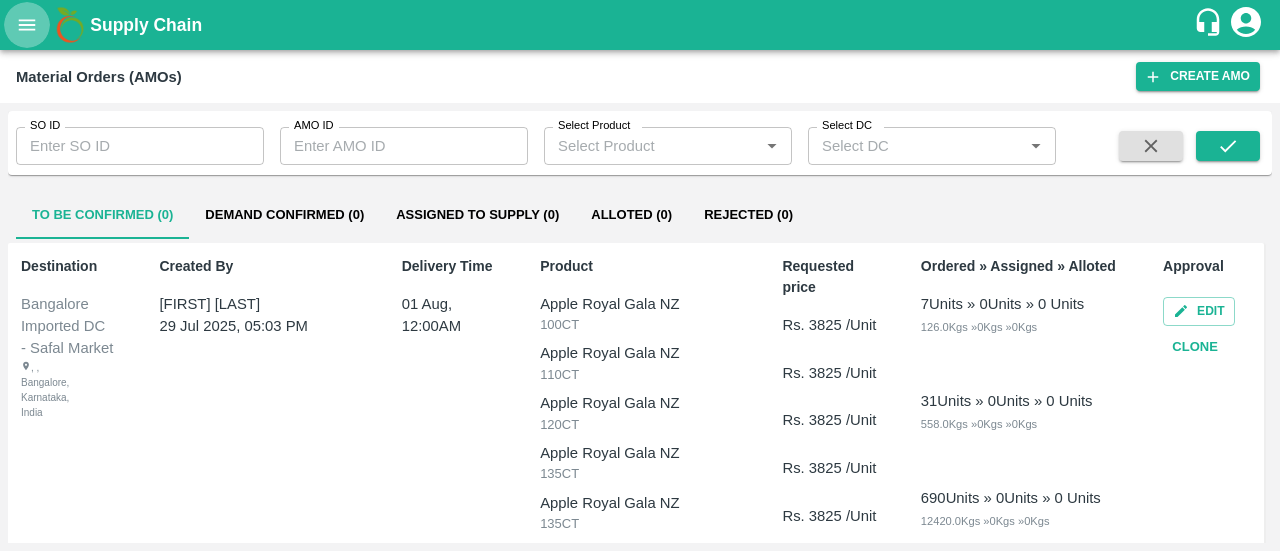 click 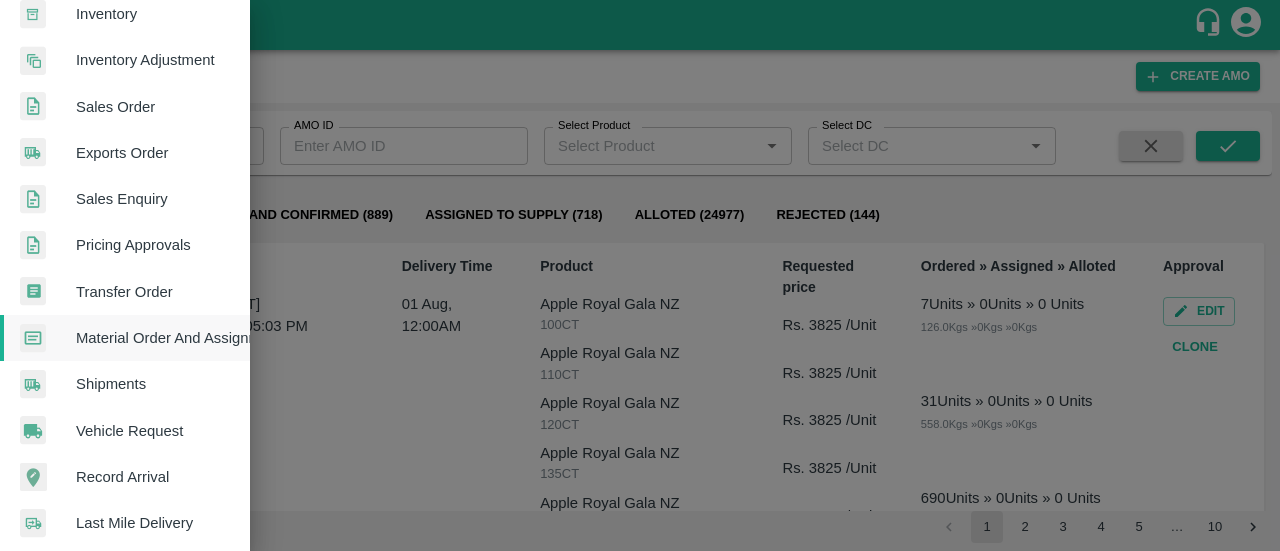 scroll, scrollTop: 393, scrollLeft: 0, axis: vertical 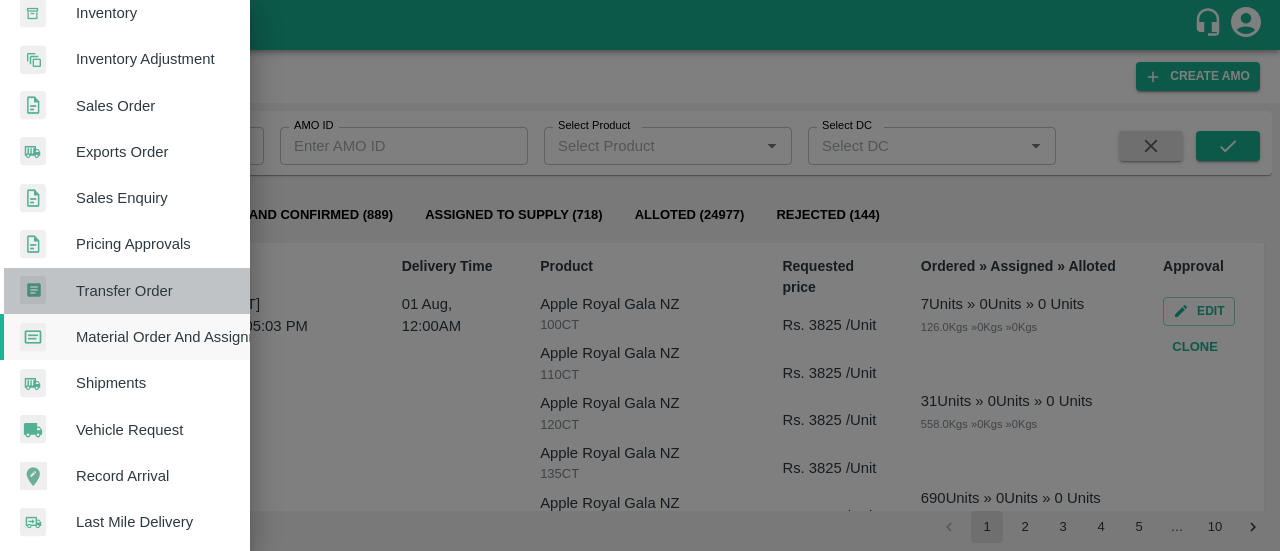 click on "Transfer Order" at bounding box center (155, 291) 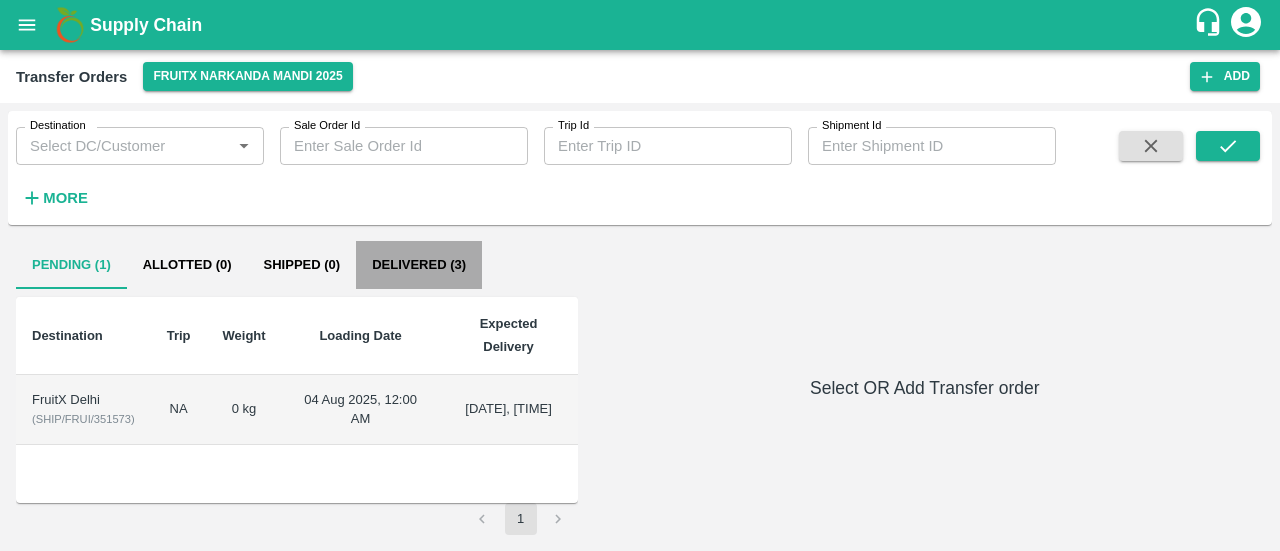 click on "Delivered (3)" at bounding box center [419, 265] 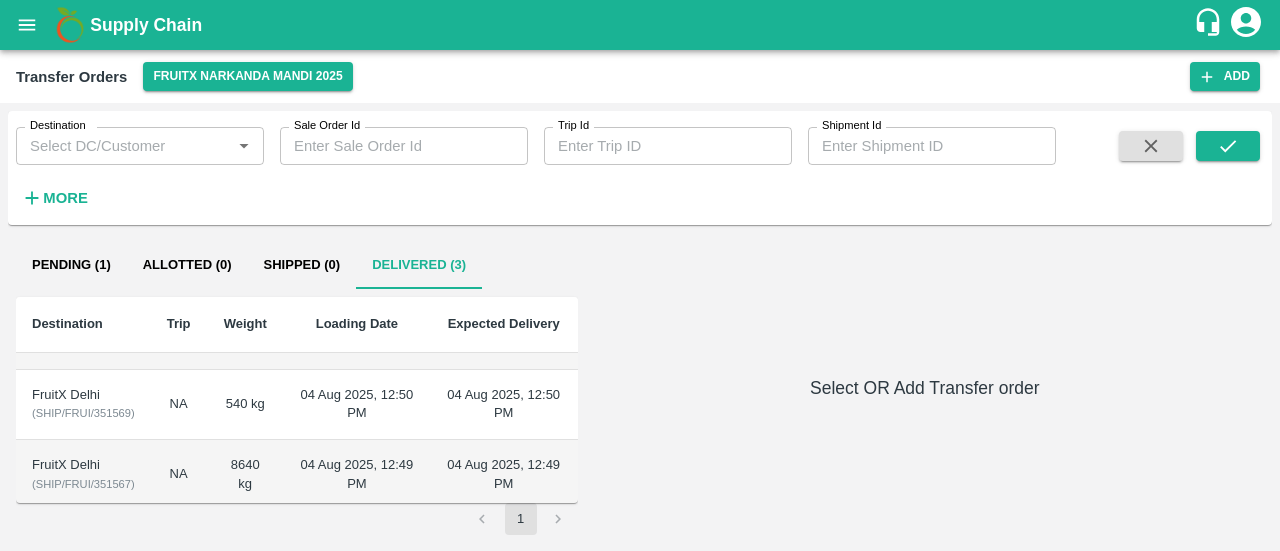 scroll, scrollTop: 60, scrollLeft: 0, axis: vertical 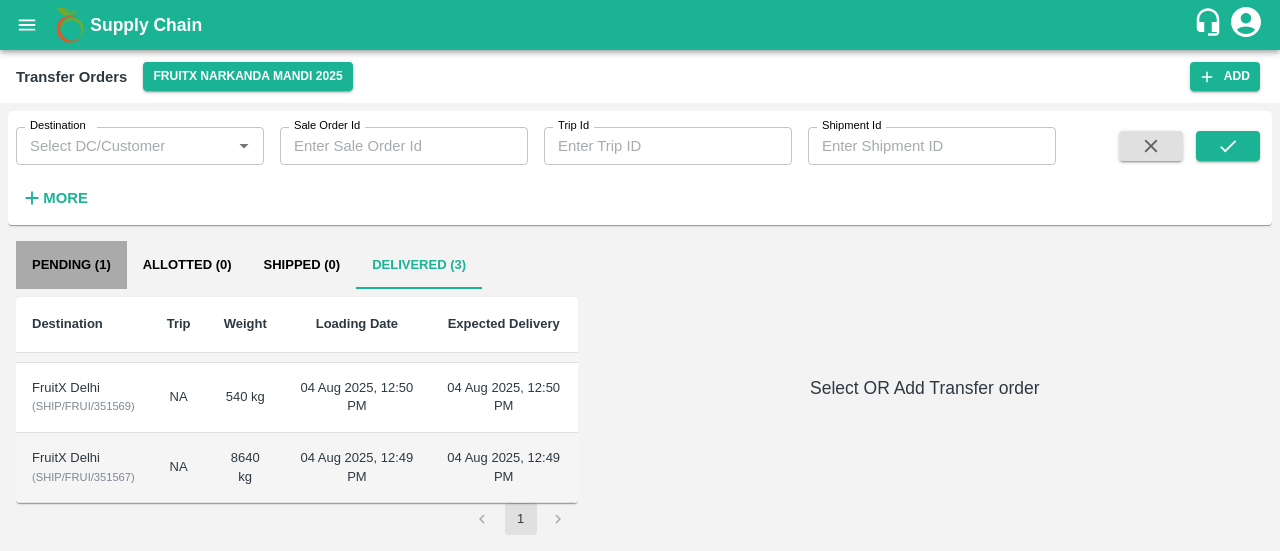 click on "Pending (1)" at bounding box center (71, 265) 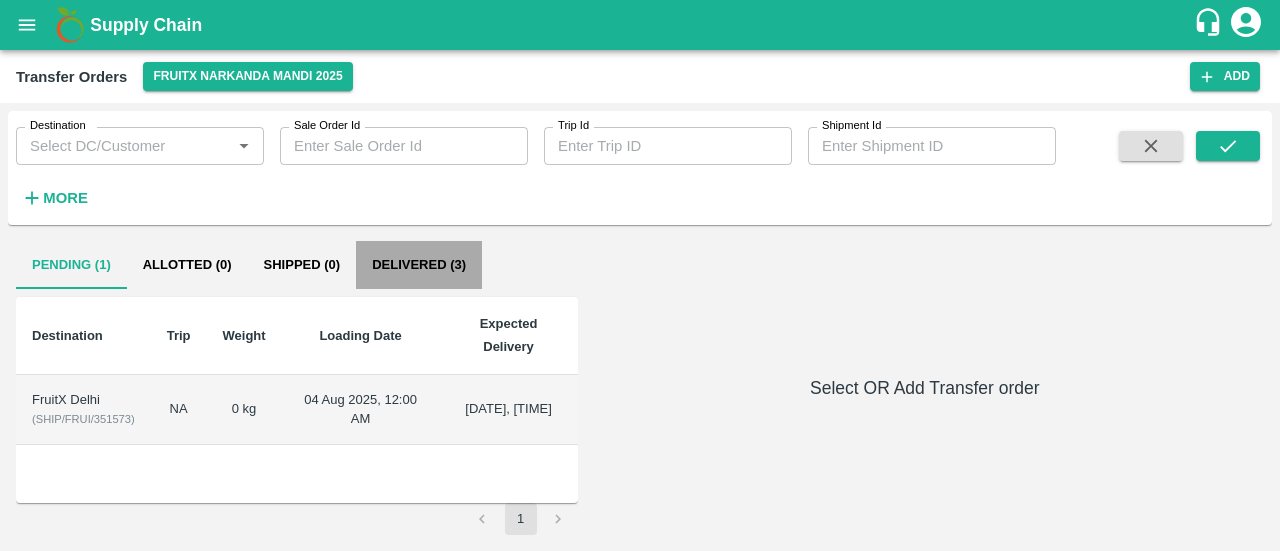 click on "Delivered (3)" at bounding box center [419, 265] 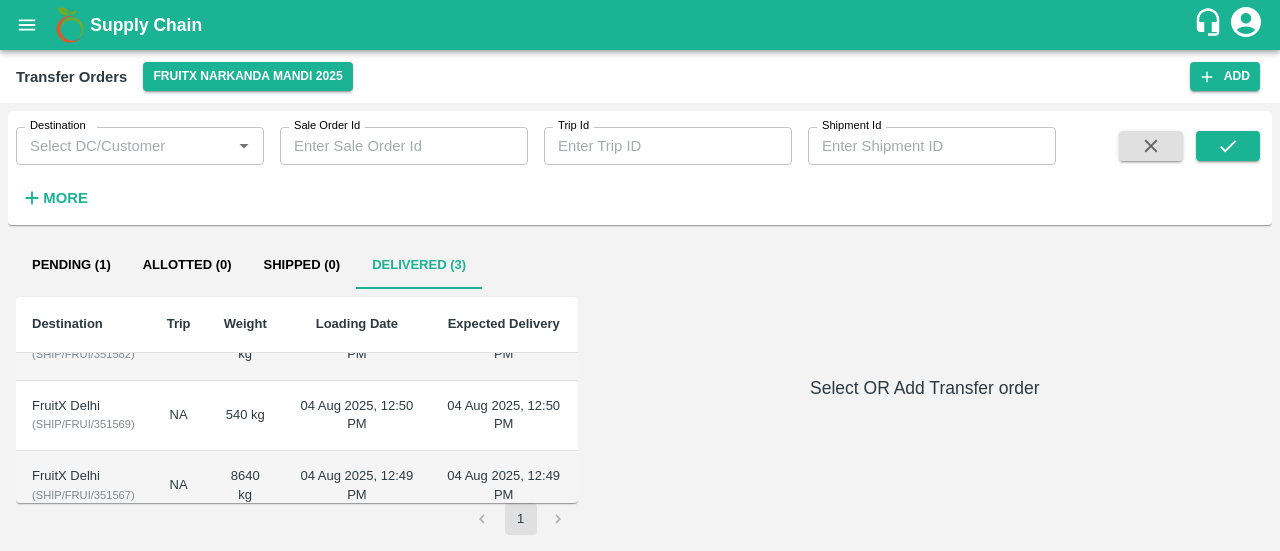 scroll, scrollTop: 44, scrollLeft: 0, axis: vertical 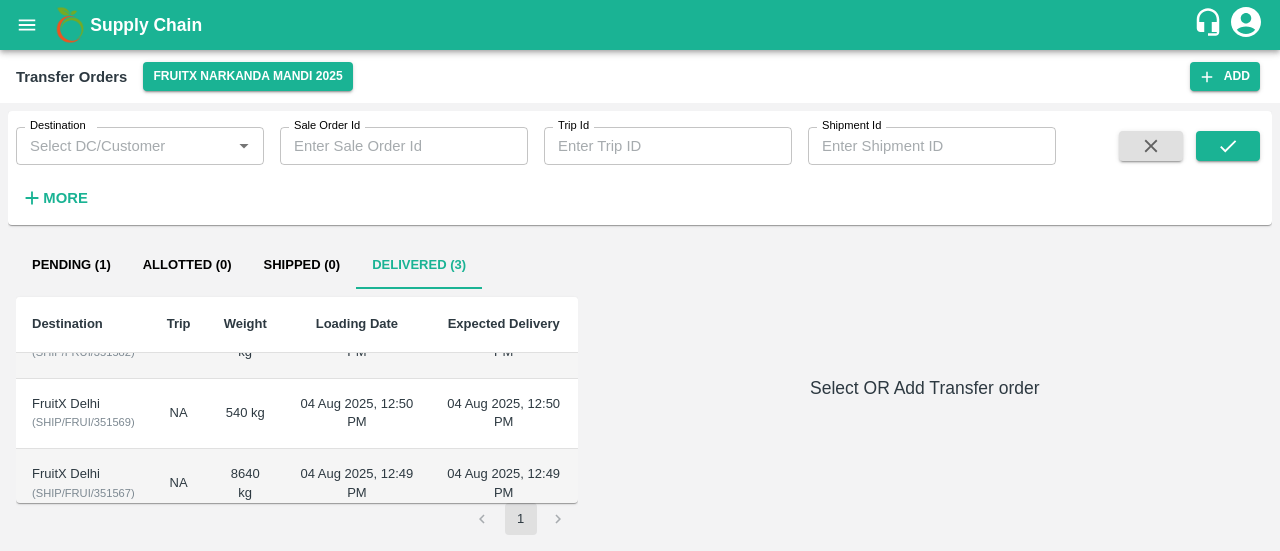 click on "FruitX Delhi" at bounding box center (83, 404) 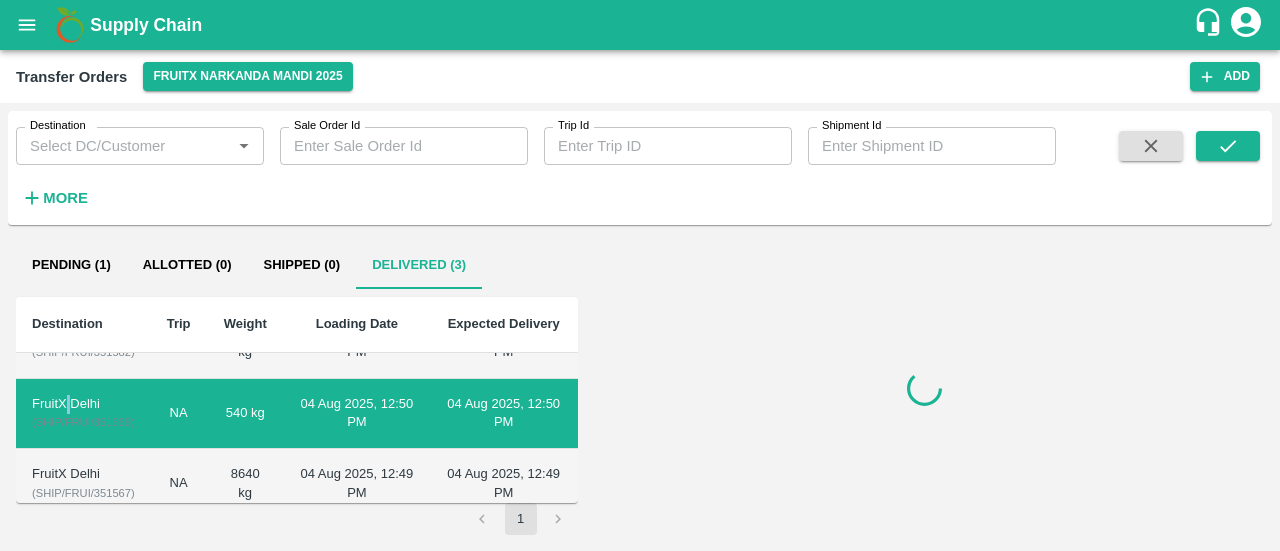 click on "FruitX Delhi" at bounding box center (83, 404) 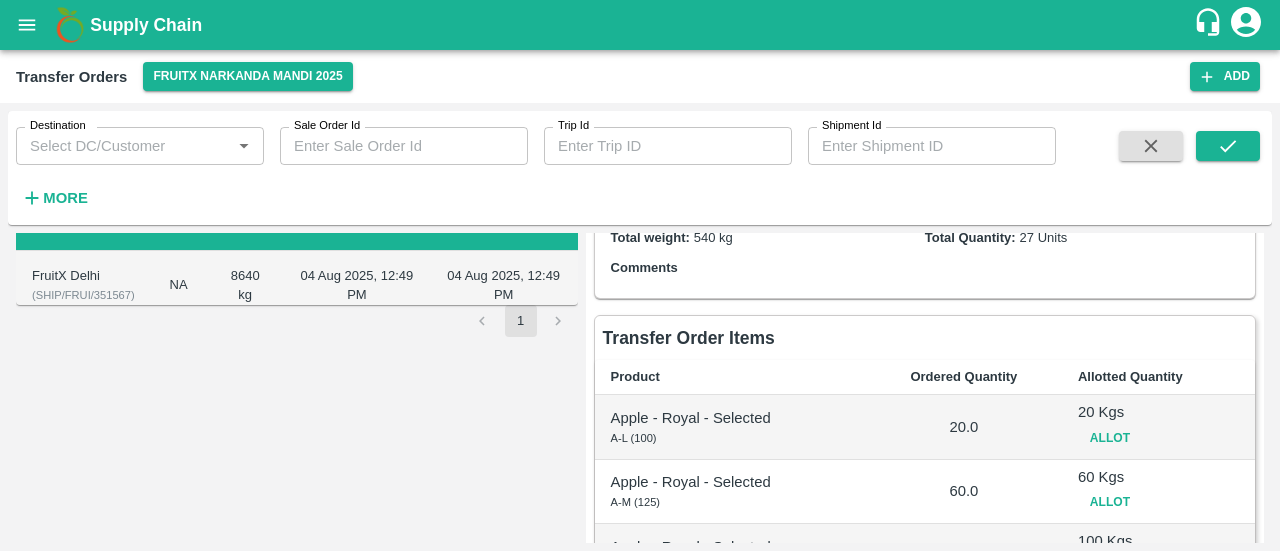 scroll, scrollTop: 0, scrollLeft: 0, axis: both 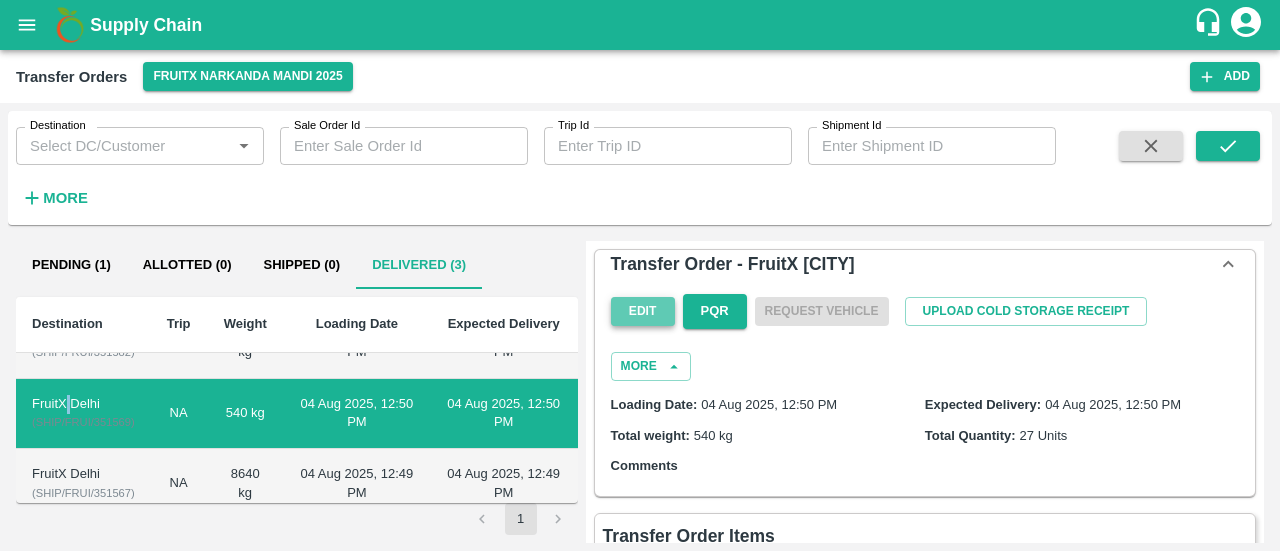 click on "Edit" at bounding box center (643, 311) 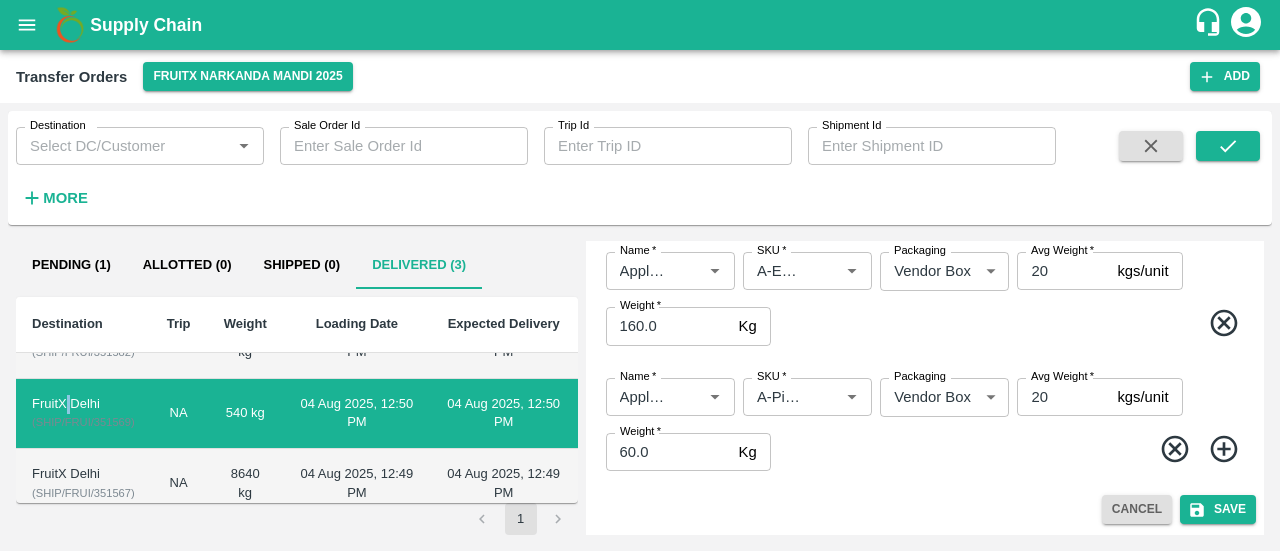 scroll, scrollTop: 0, scrollLeft: 0, axis: both 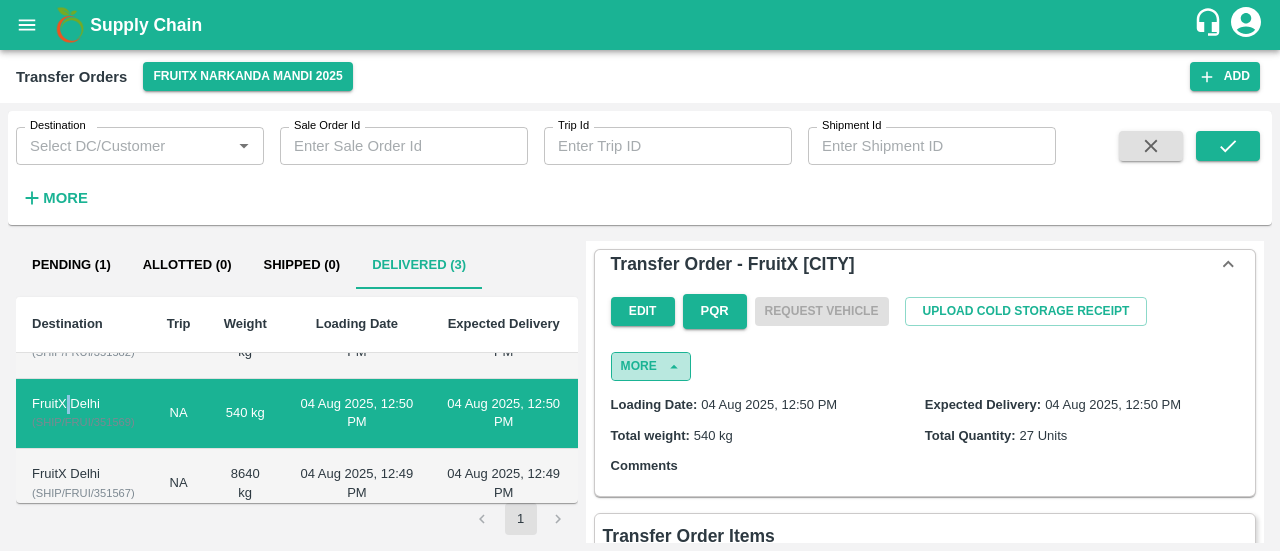 click 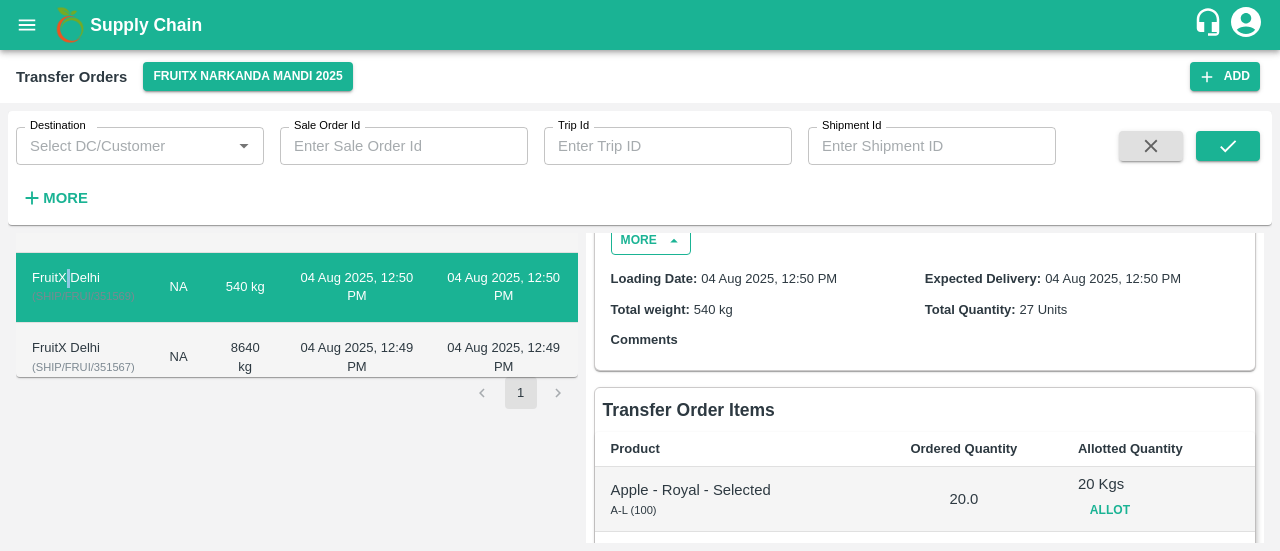 scroll, scrollTop: 0, scrollLeft: 0, axis: both 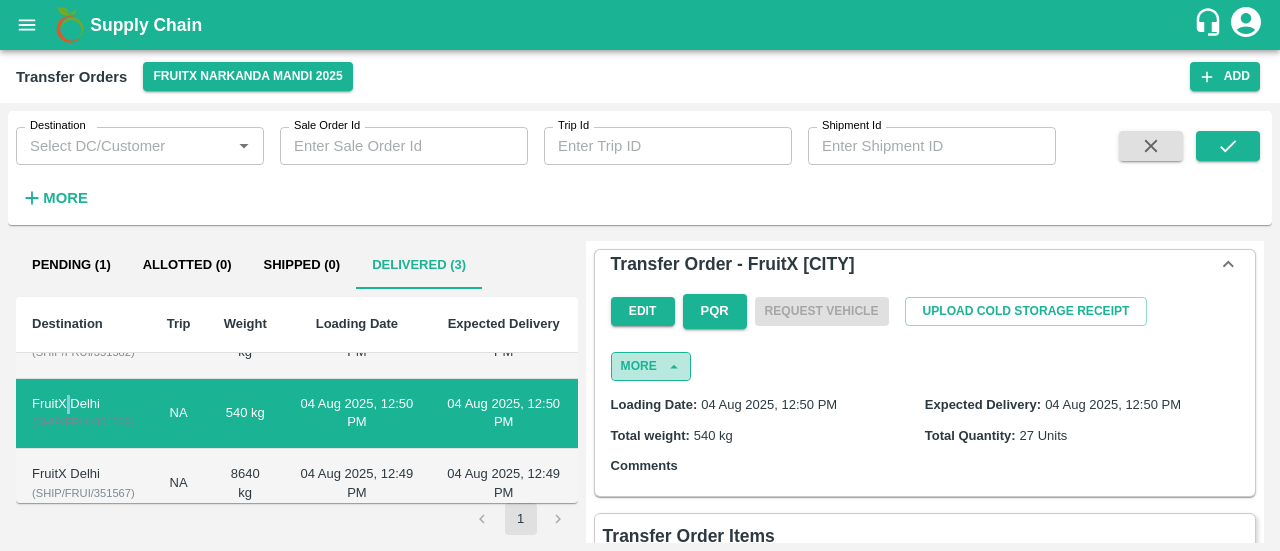 click 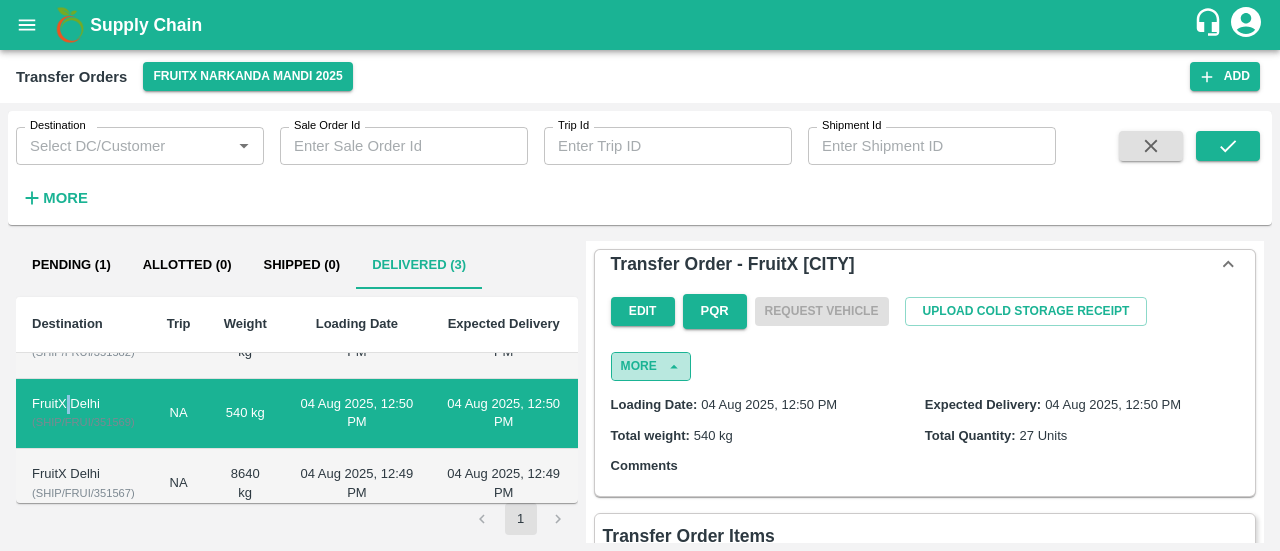 click 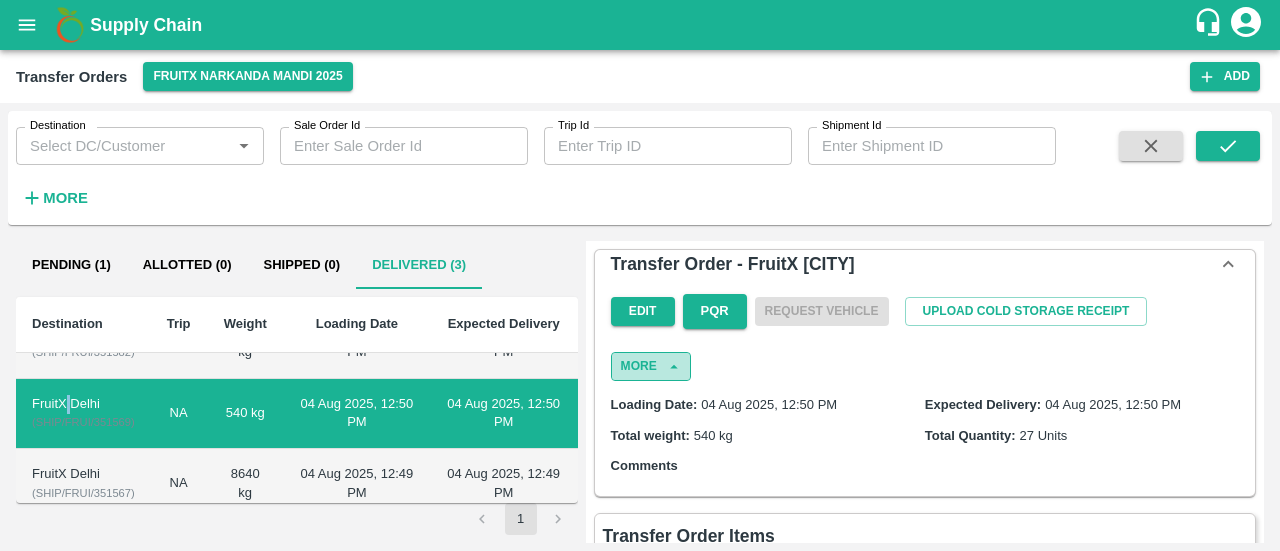 click 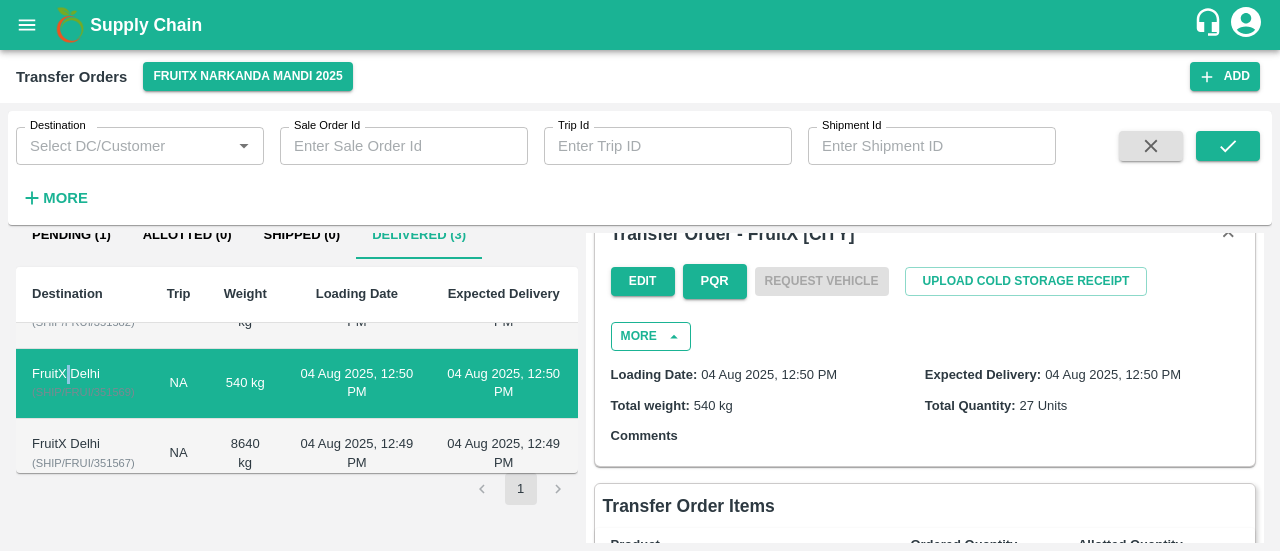 scroll, scrollTop: 0, scrollLeft: 0, axis: both 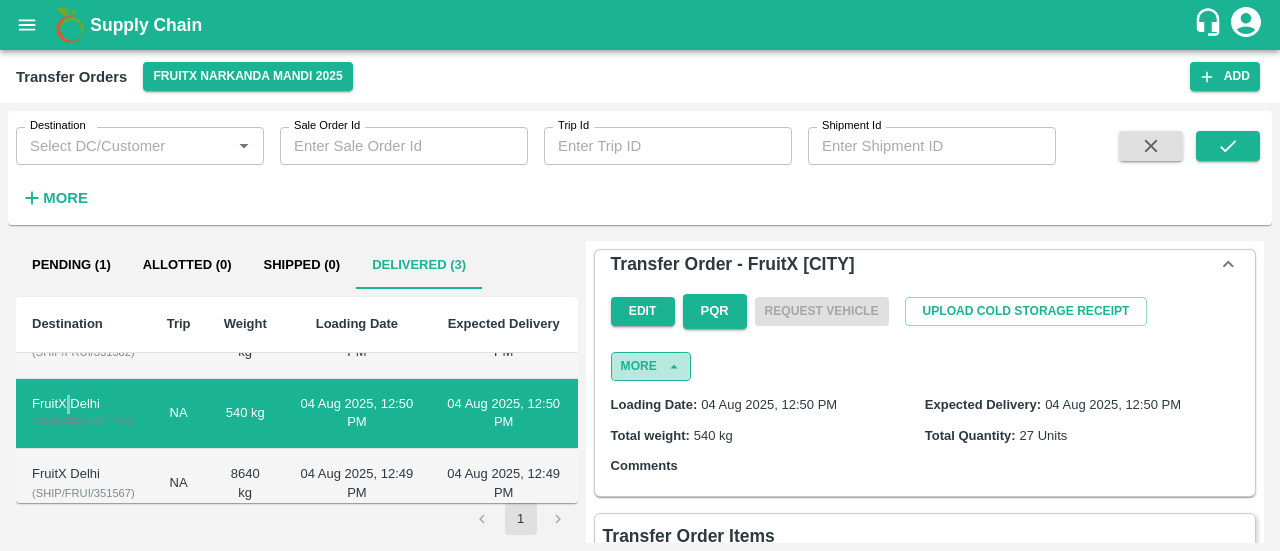 click 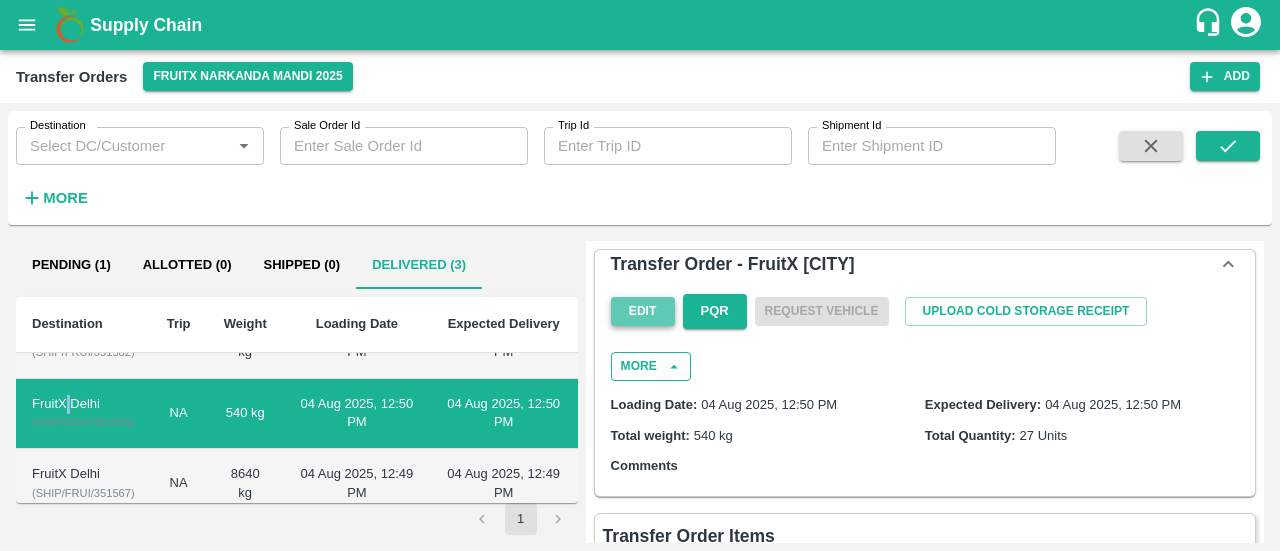 click on "Edit" at bounding box center [643, 311] 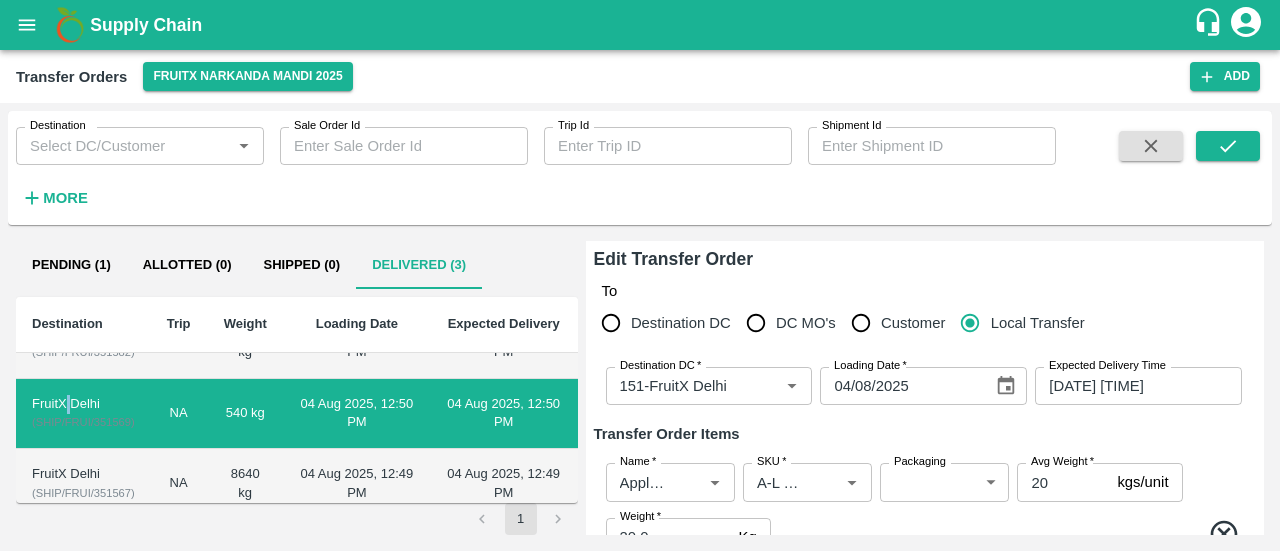 type on "151-FruitX Delhi" 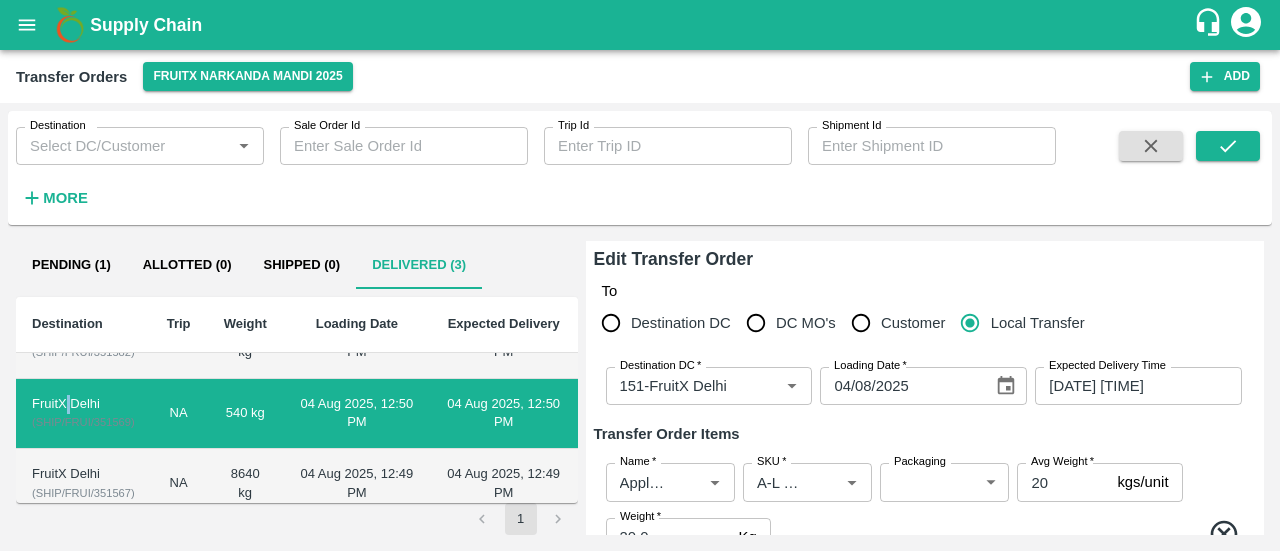 type on "Apple - Royal - Selected" 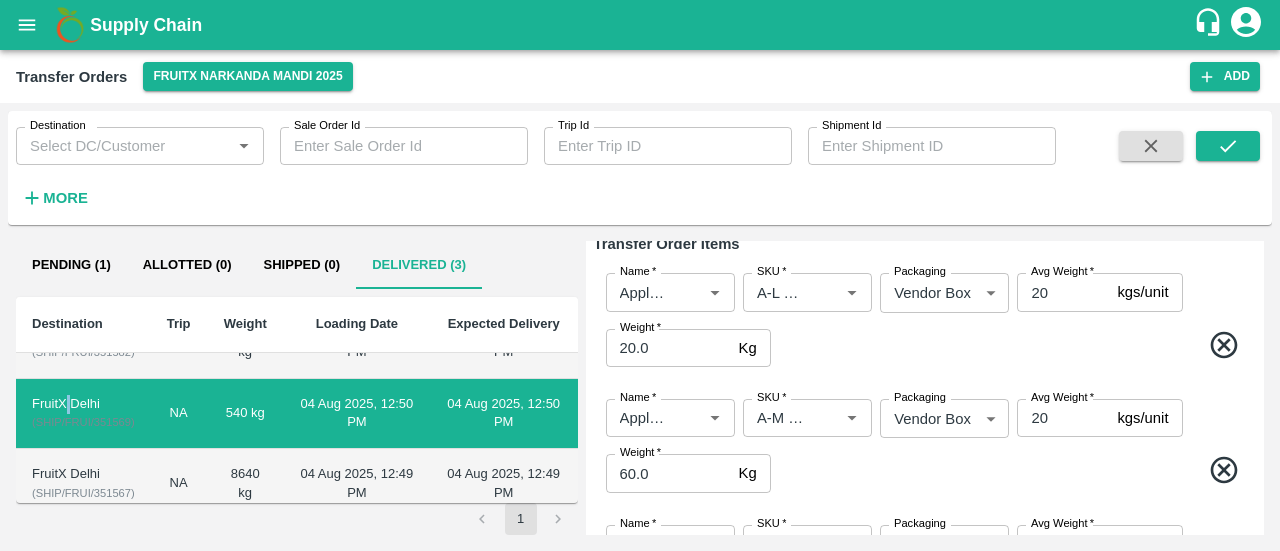 scroll, scrollTop: 164, scrollLeft: 0, axis: vertical 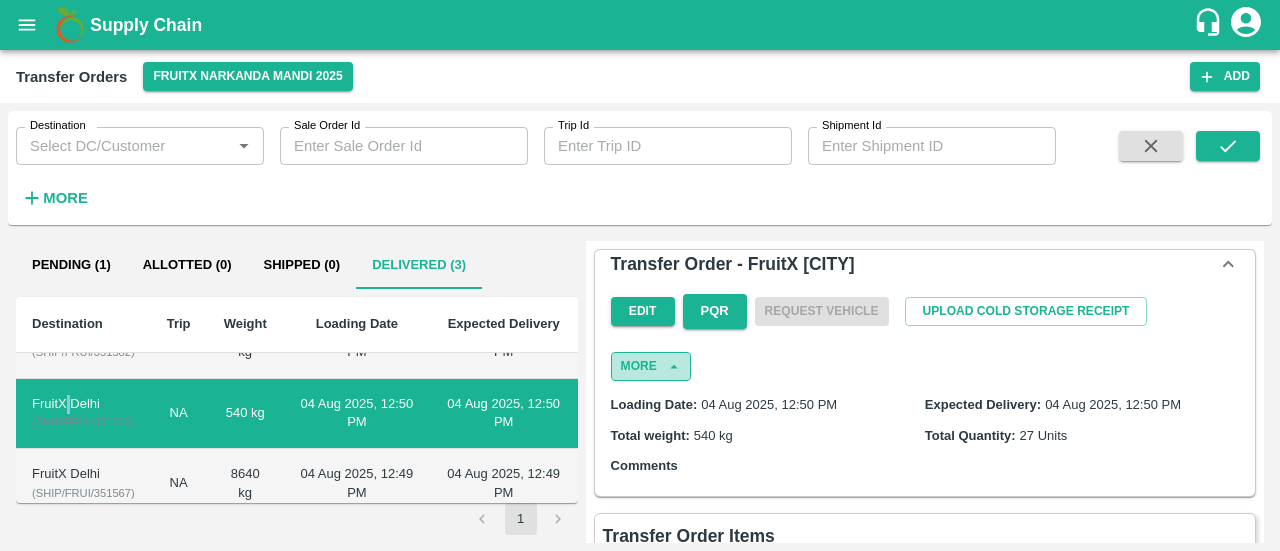 click 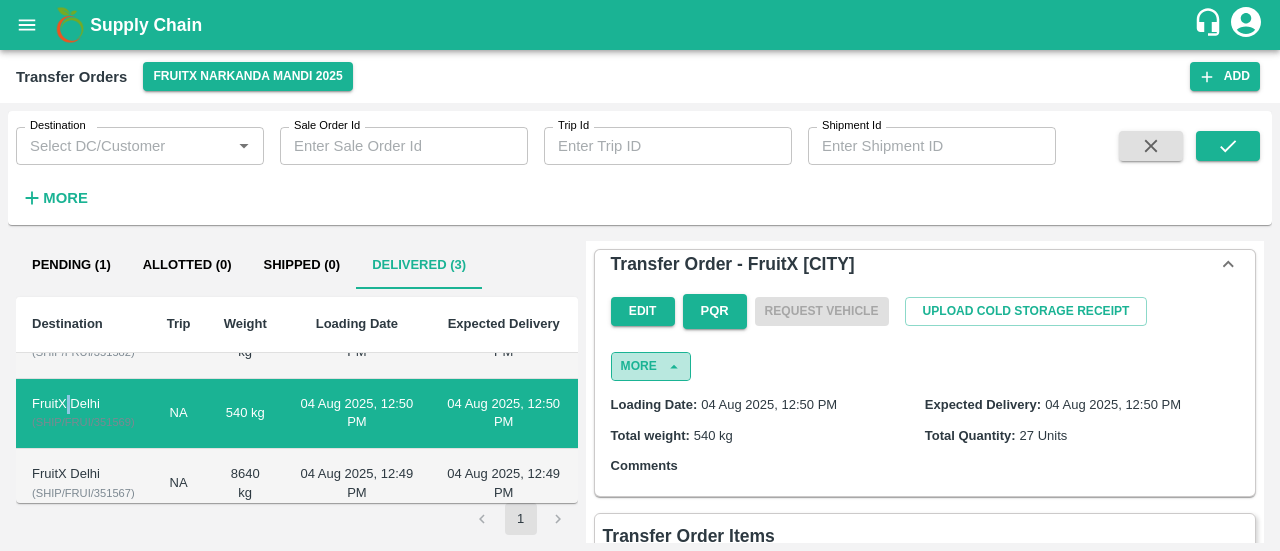 click 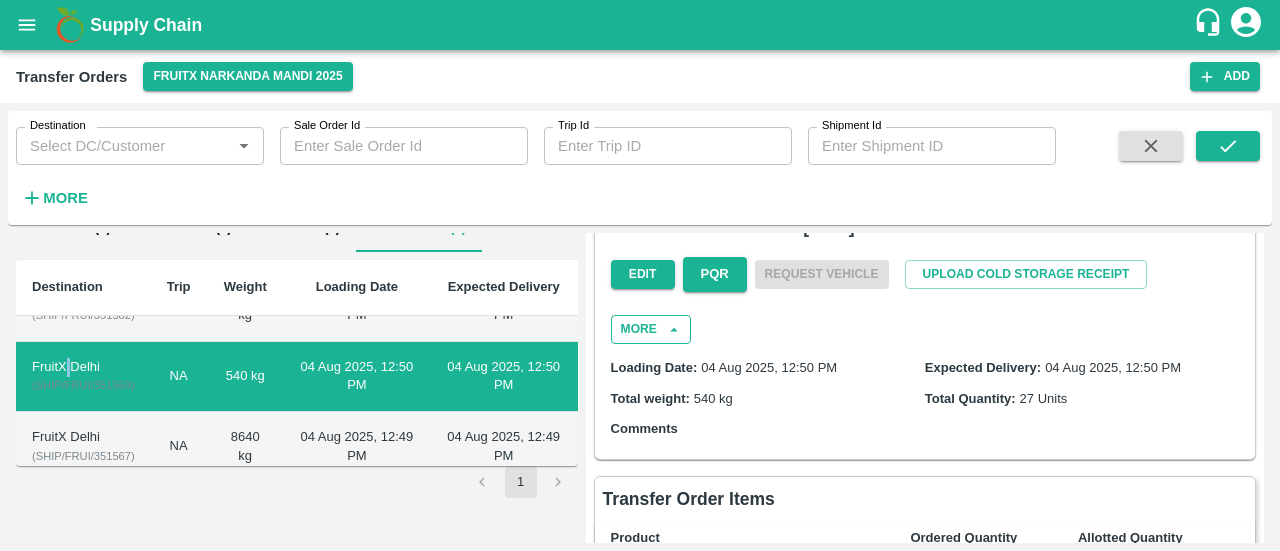 scroll, scrollTop: 0, scrollLeft: 0, axis: both 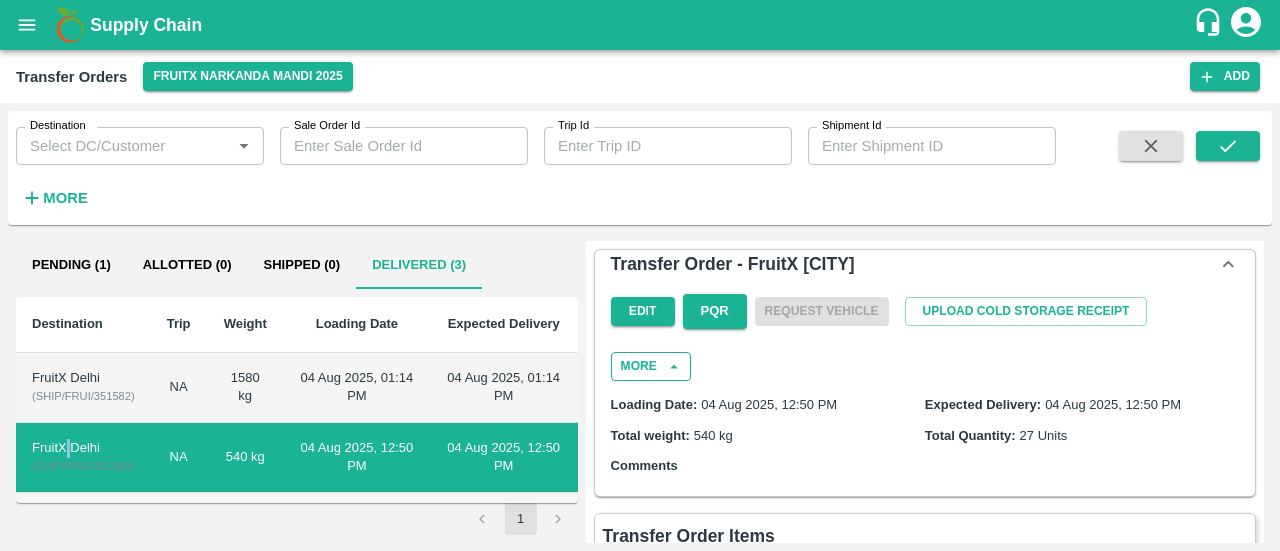 click on "More" at bounding box center (651, 366) 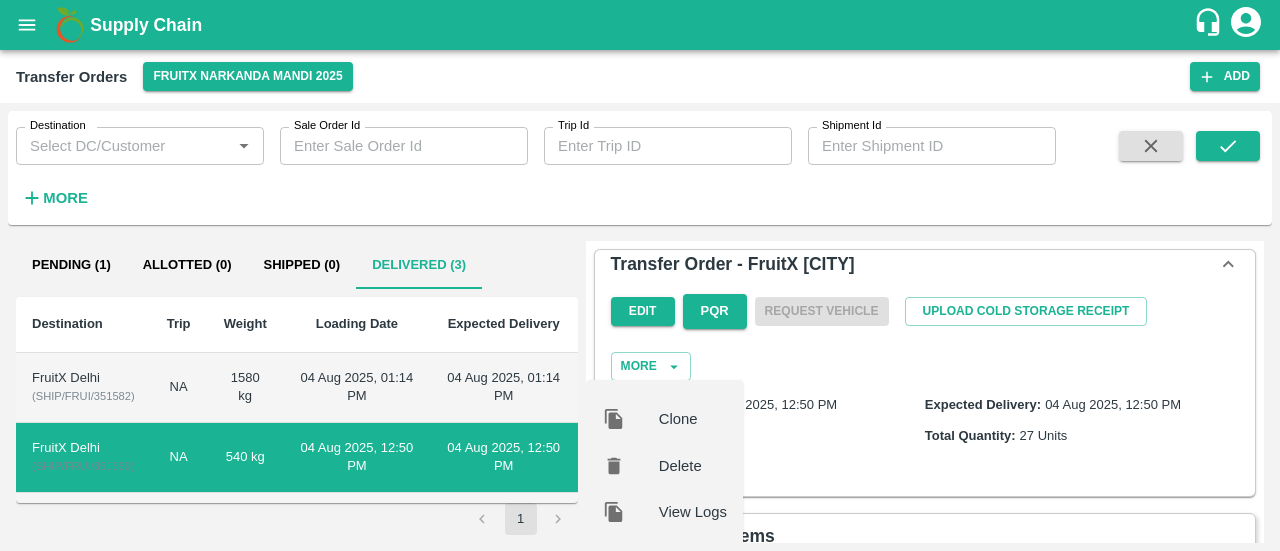 click on "Edit PQR Request Vehicle Upload Cold Storage Receipt More Clone Delete View Logs" at bounding box center [925, 333] 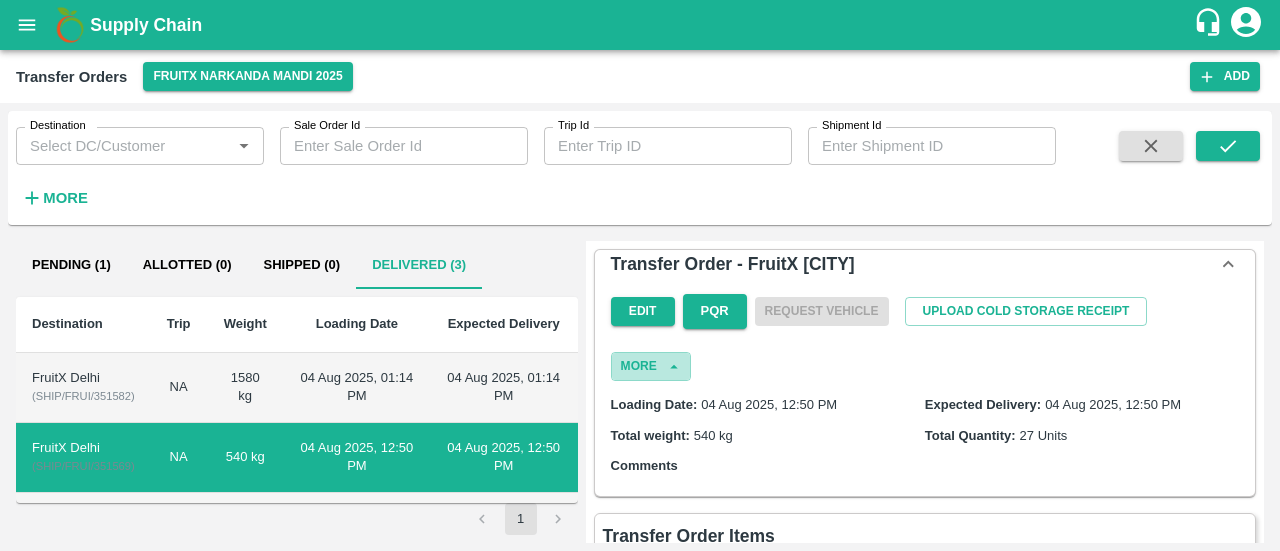 click 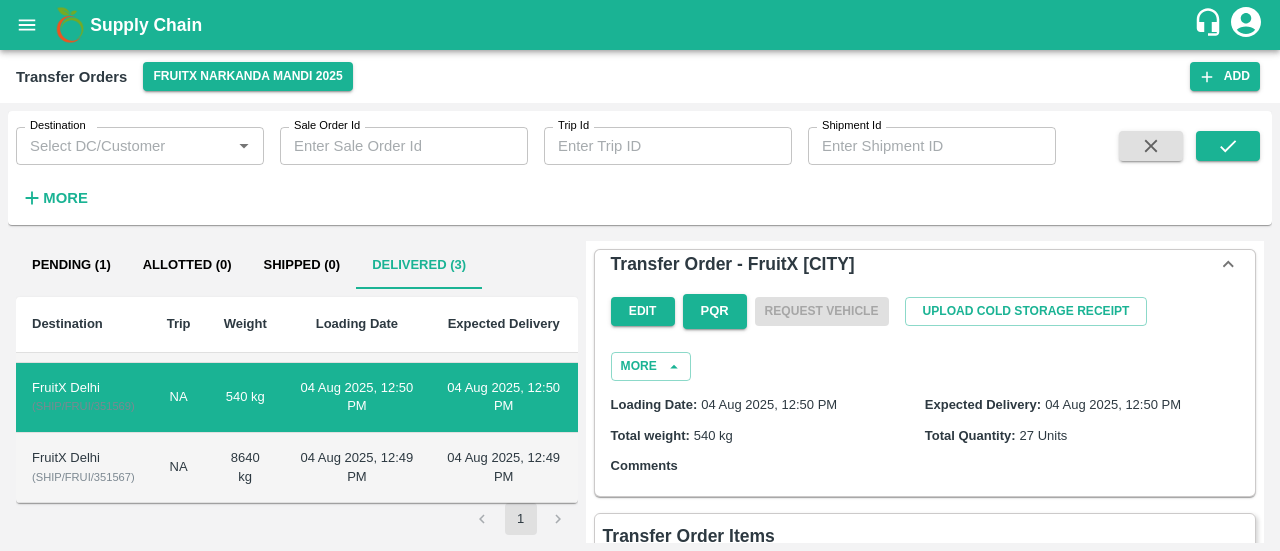 scroll, scrollTop: 0, scrollLeft: 0, axis: both 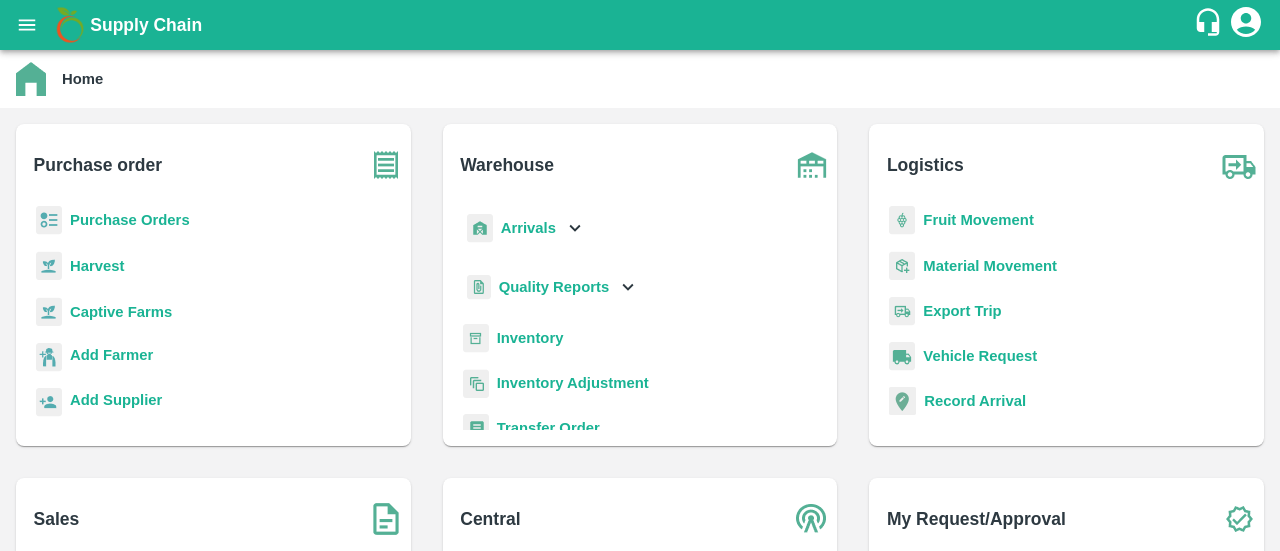 click on "Inventory" at bounding box center [530, 338] 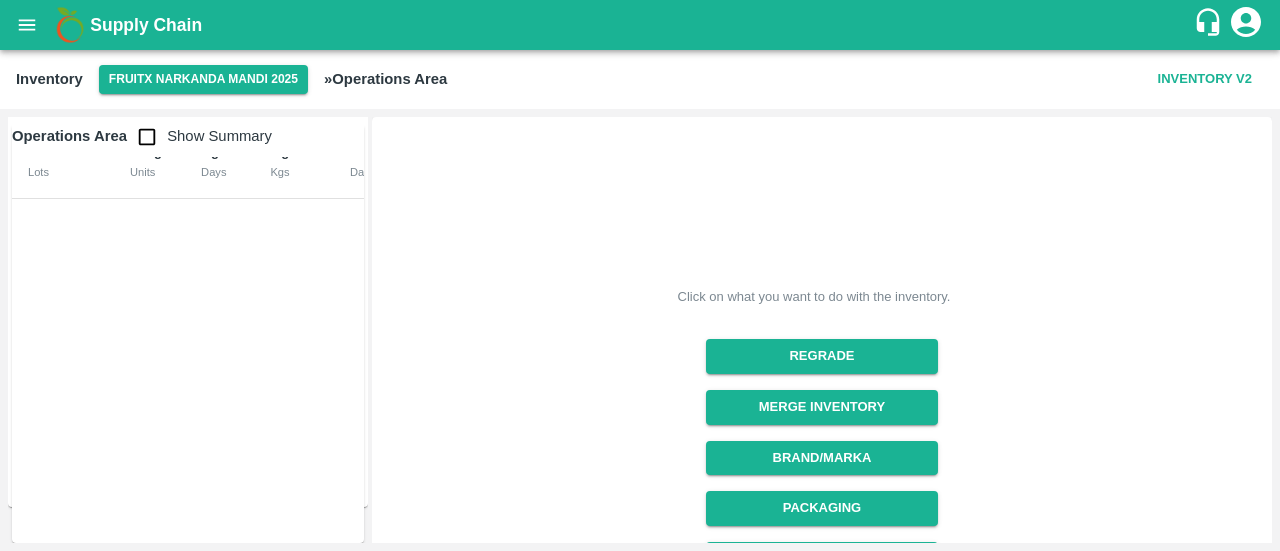 scroll, scrollTop: 0, scrollLeft: 0, axis: both 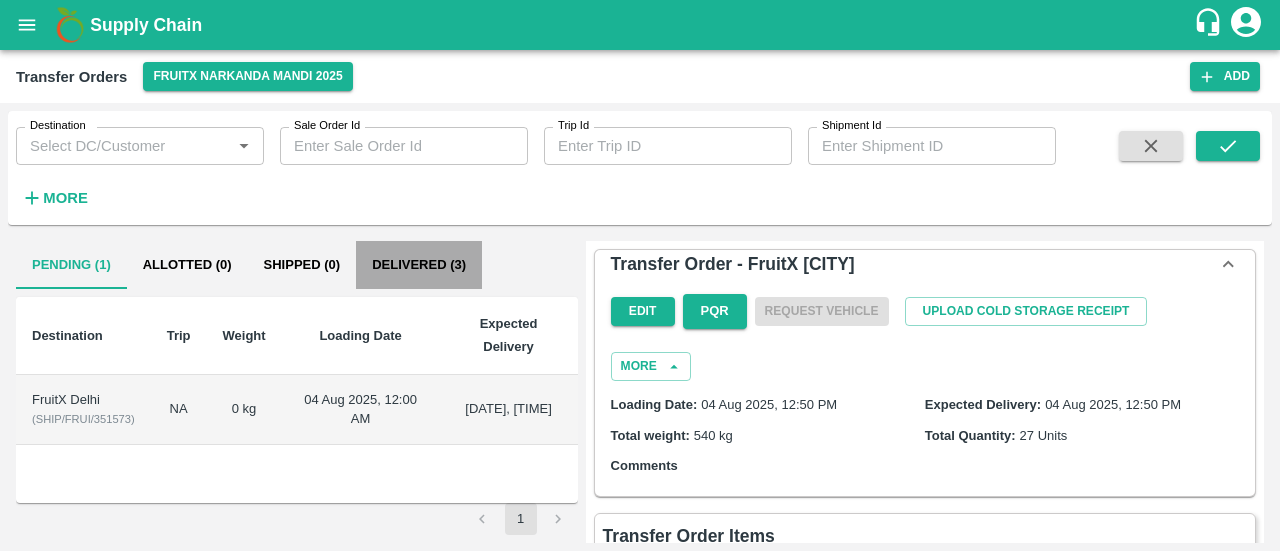 click on "Delivered (3)" at bounding box center (419, 265) 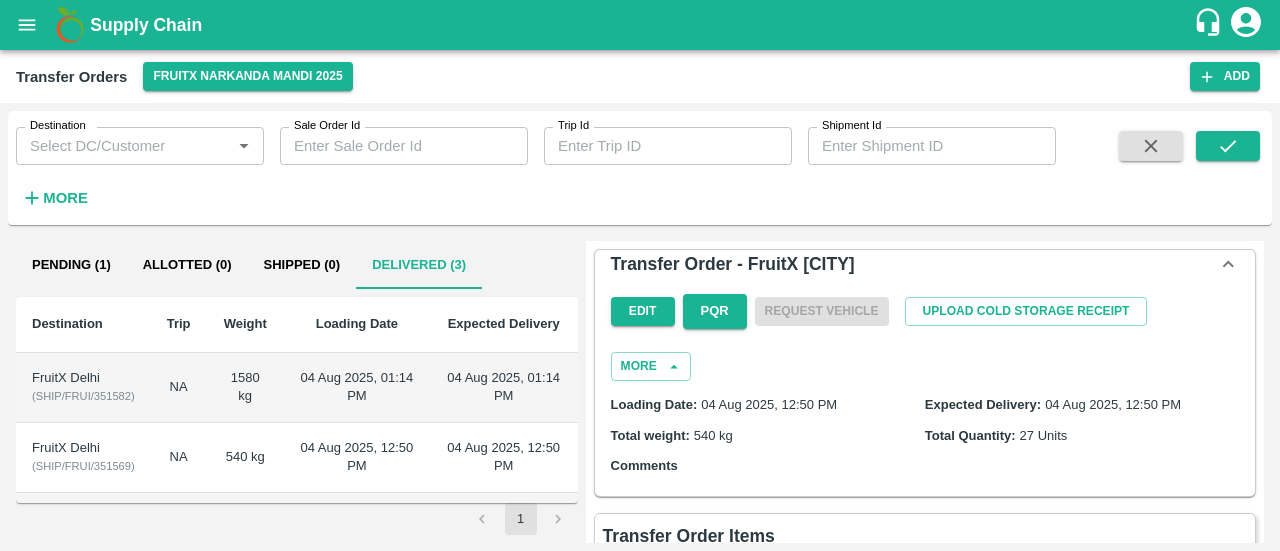 scroll, scrollTop: 60, scrollLeft: 0, axis: vertical 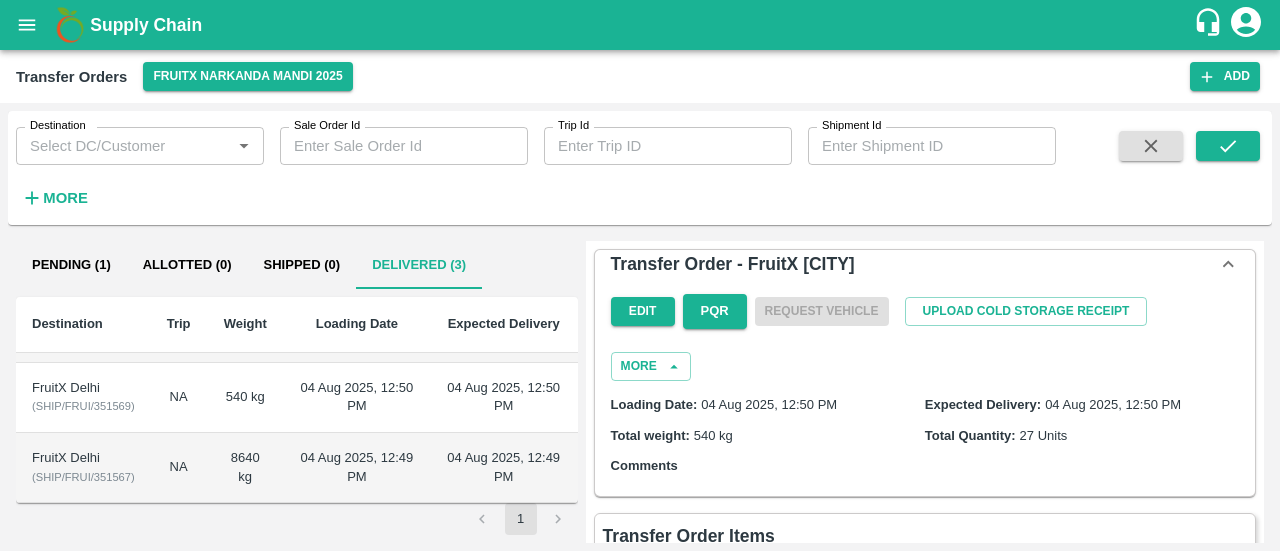 click on "FruitX Delhi" at bounding box center [83, 388] 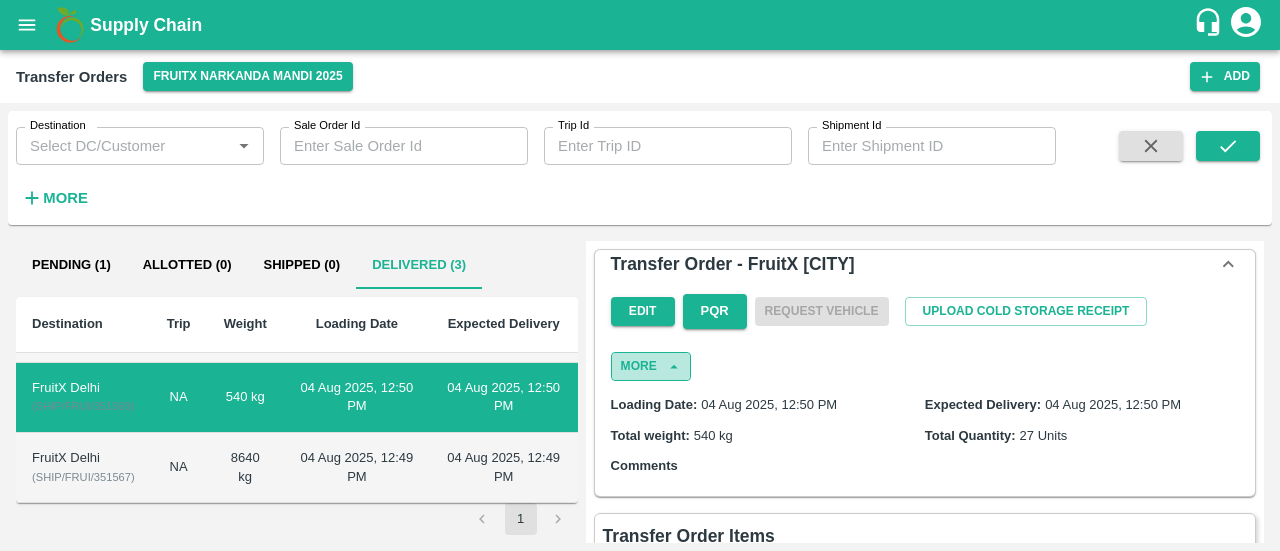 click 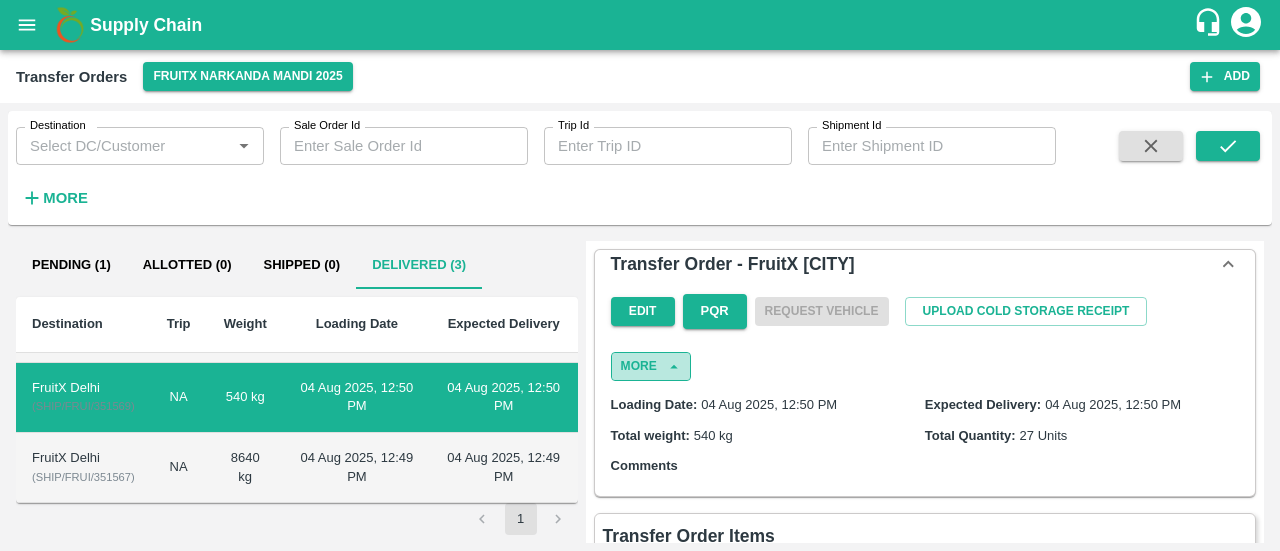 click 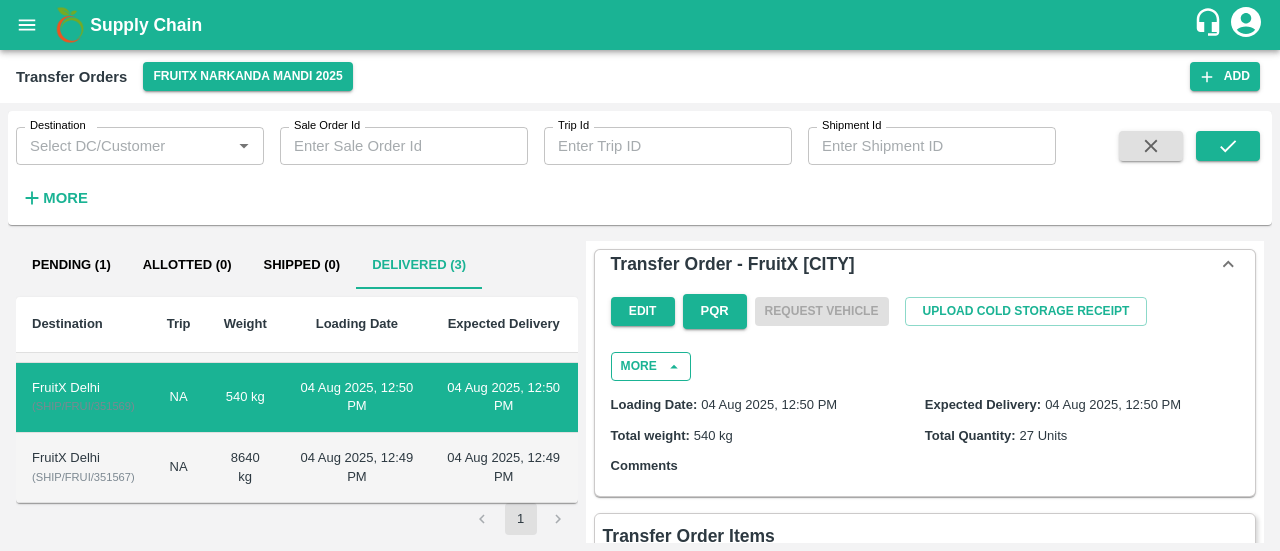 click 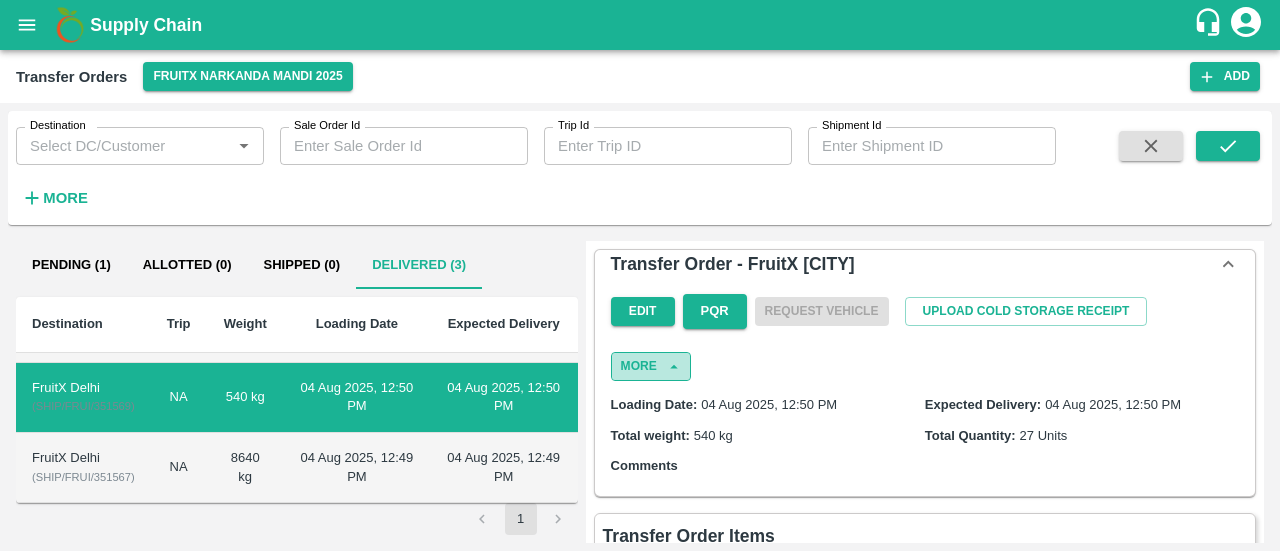 click 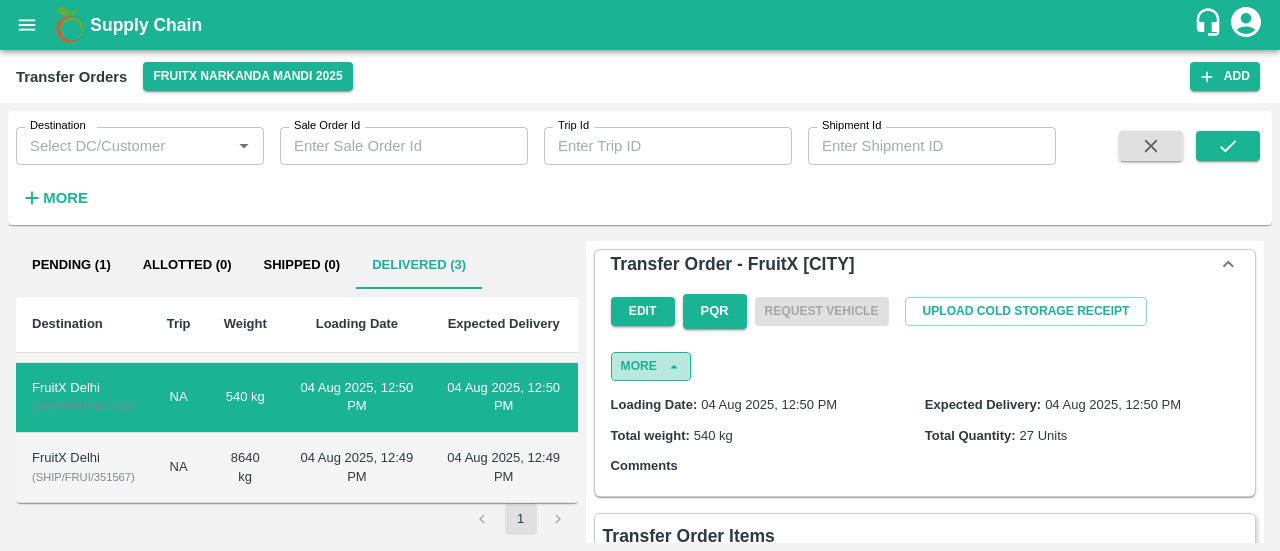 click 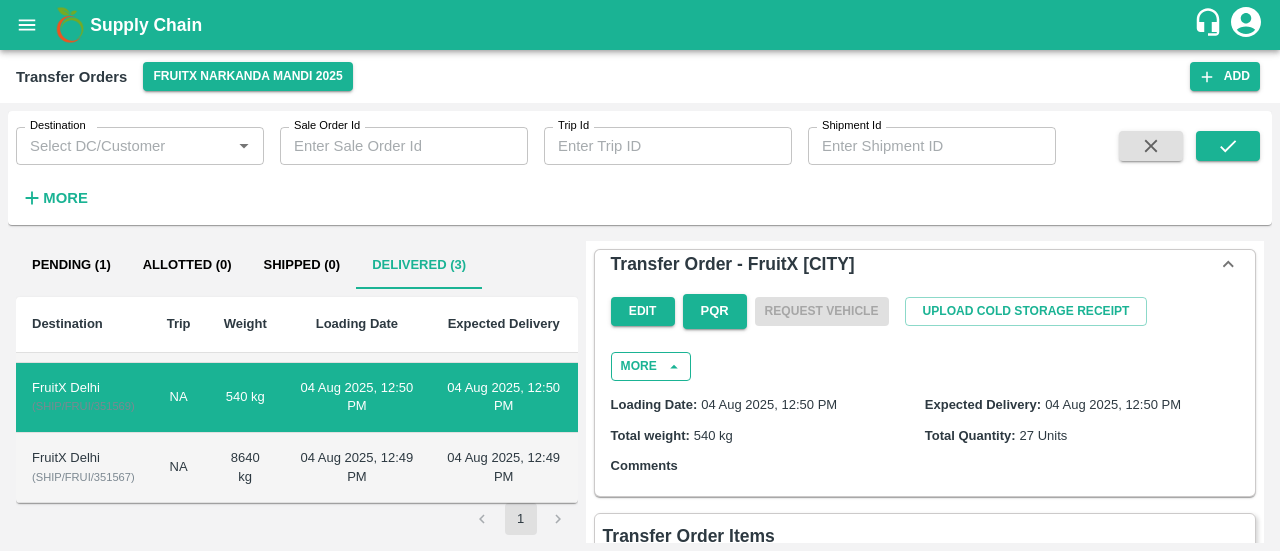 click on "Edit PQR Request Vehicle Upload Cold Storage Receipt More" at bounding box center [925, 333] 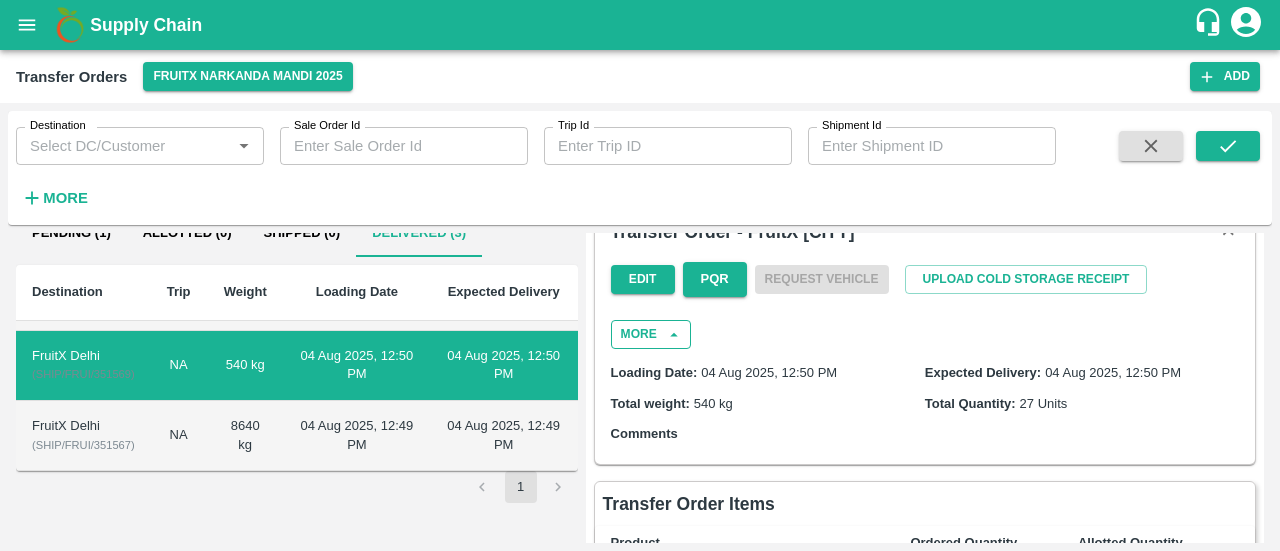 scroll, scrollTop: 0, scrollLeft: 0, axis: both 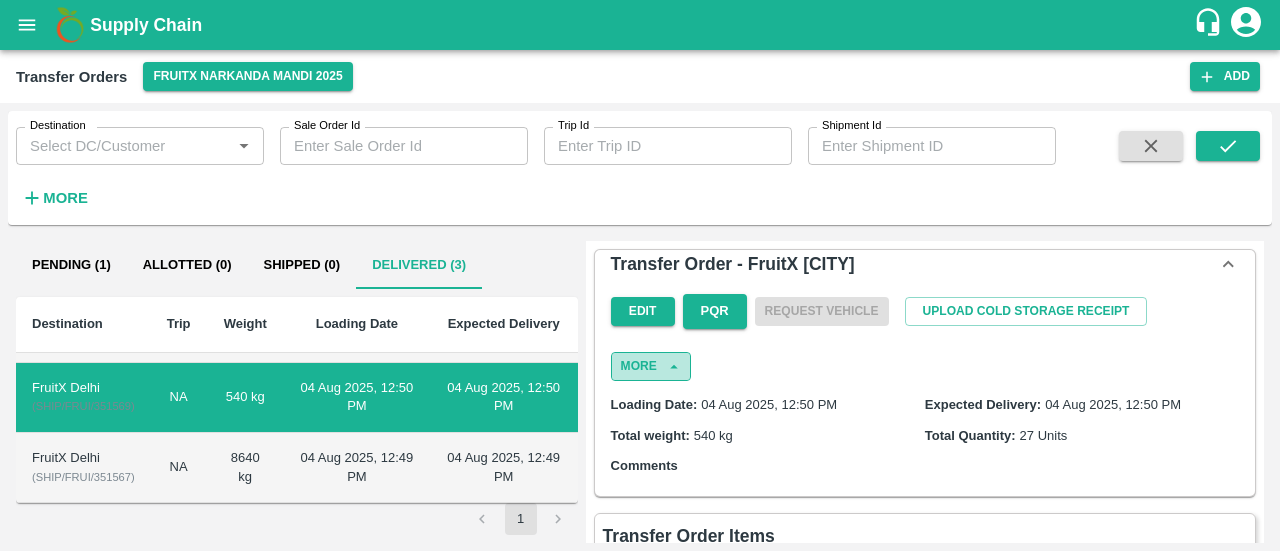 click 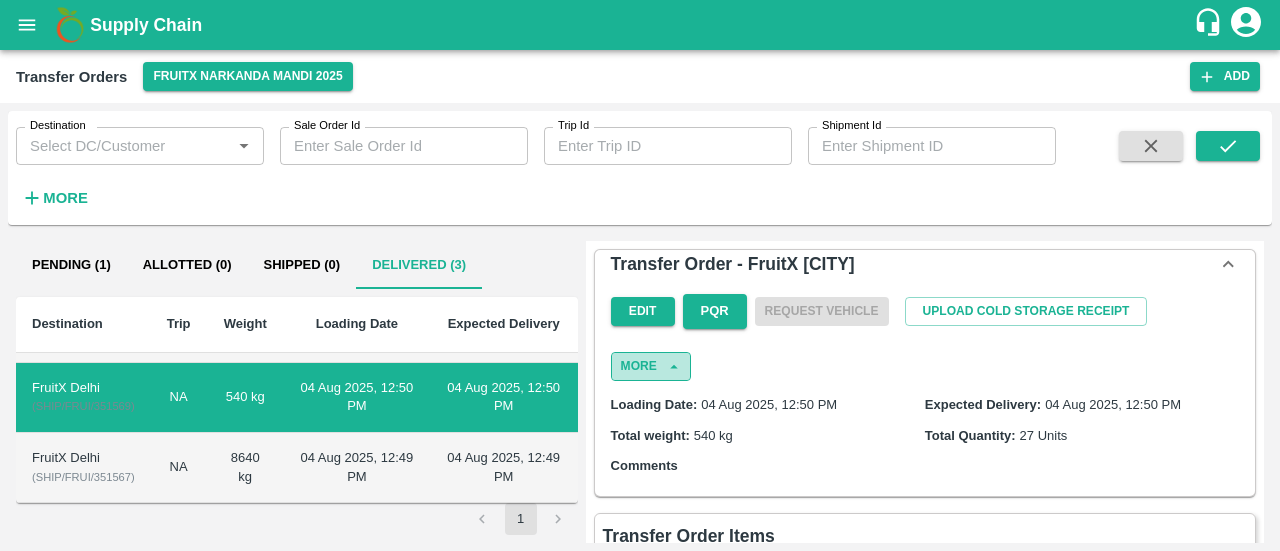 click 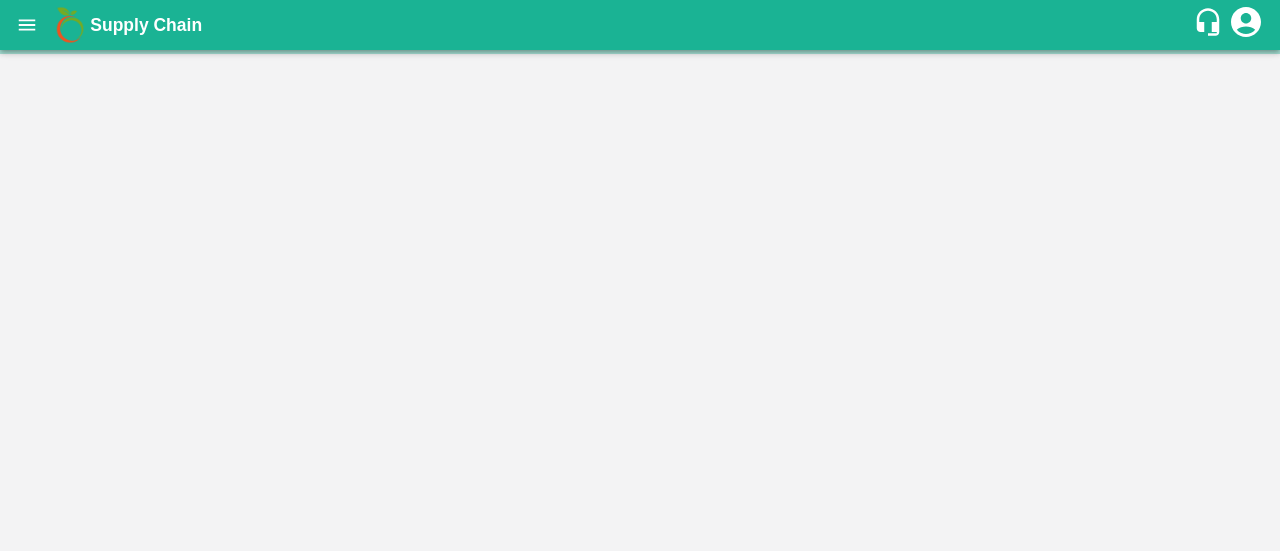 scroll, scrollTop: 0, scrollLeft: 0, axis: both 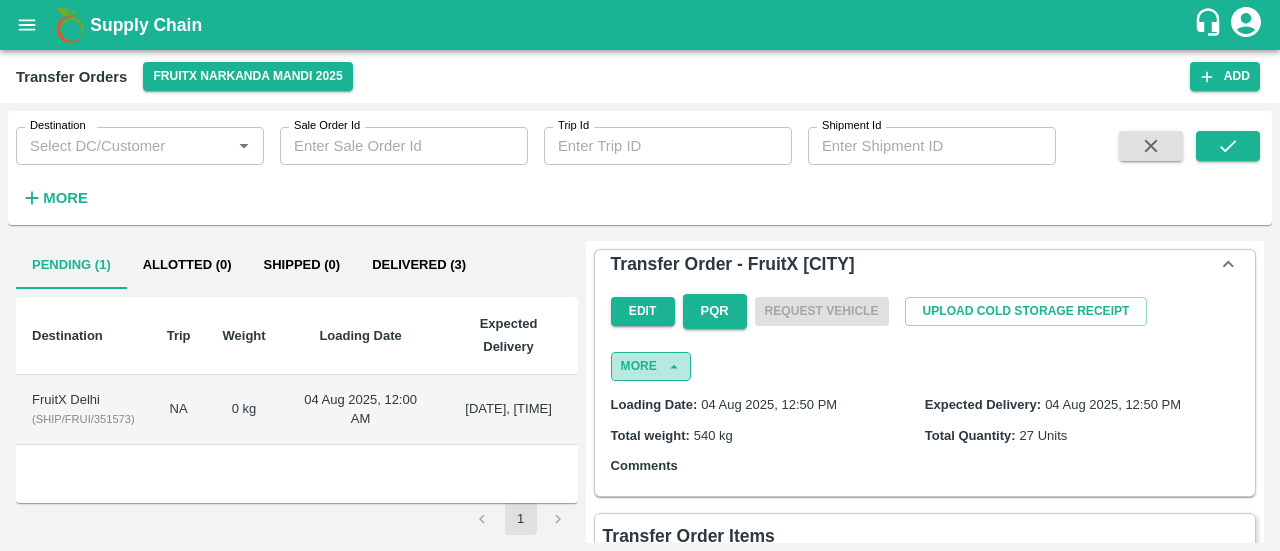 click 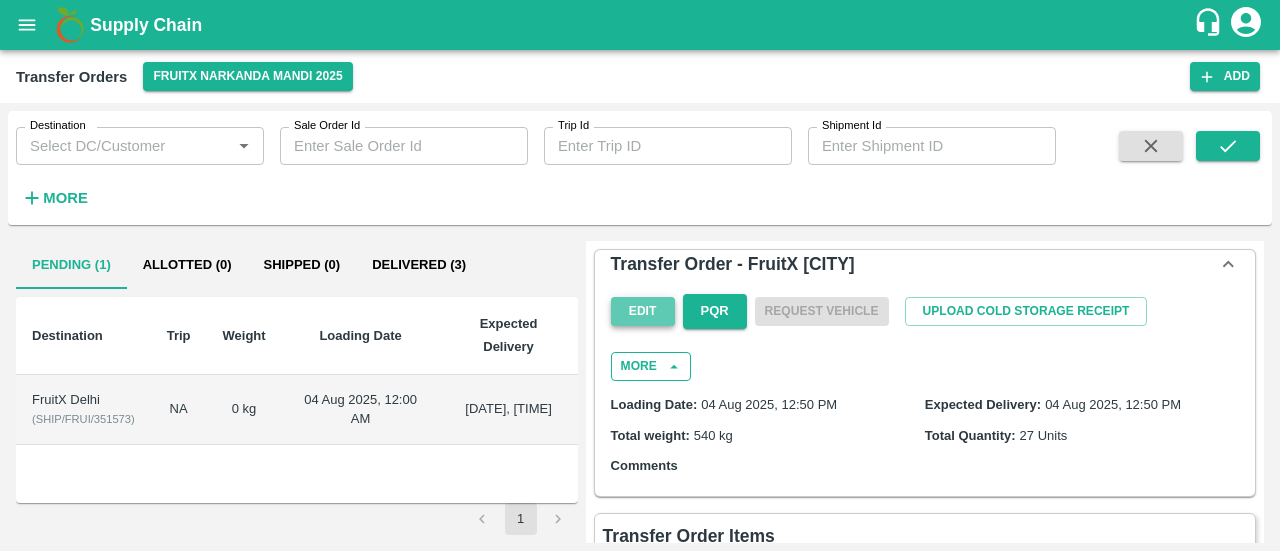 click on "Edit" at bounding box center (643, 311) 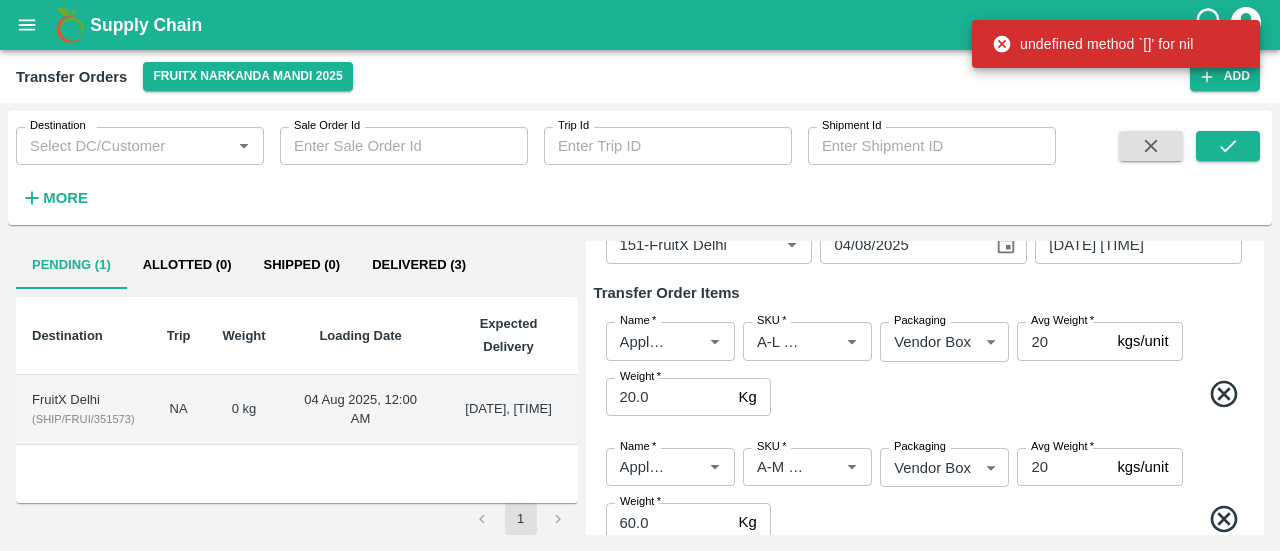 scroll, scrollTop: 0, scrollLeft: 0, axis: both 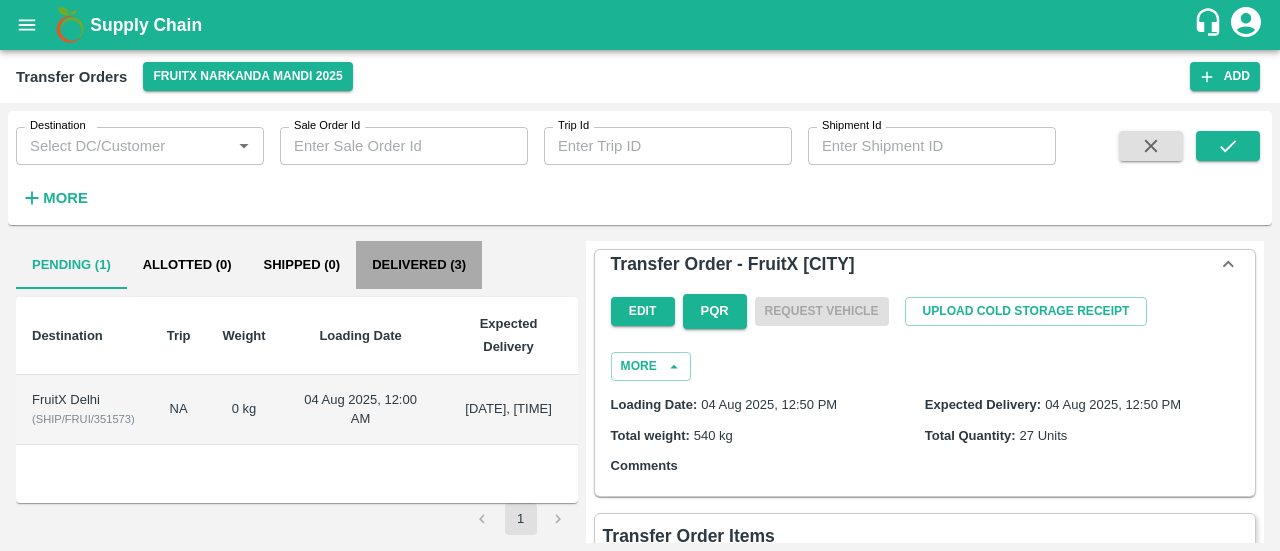 click on "Delivered (3)" at bounding box center [419, 265] 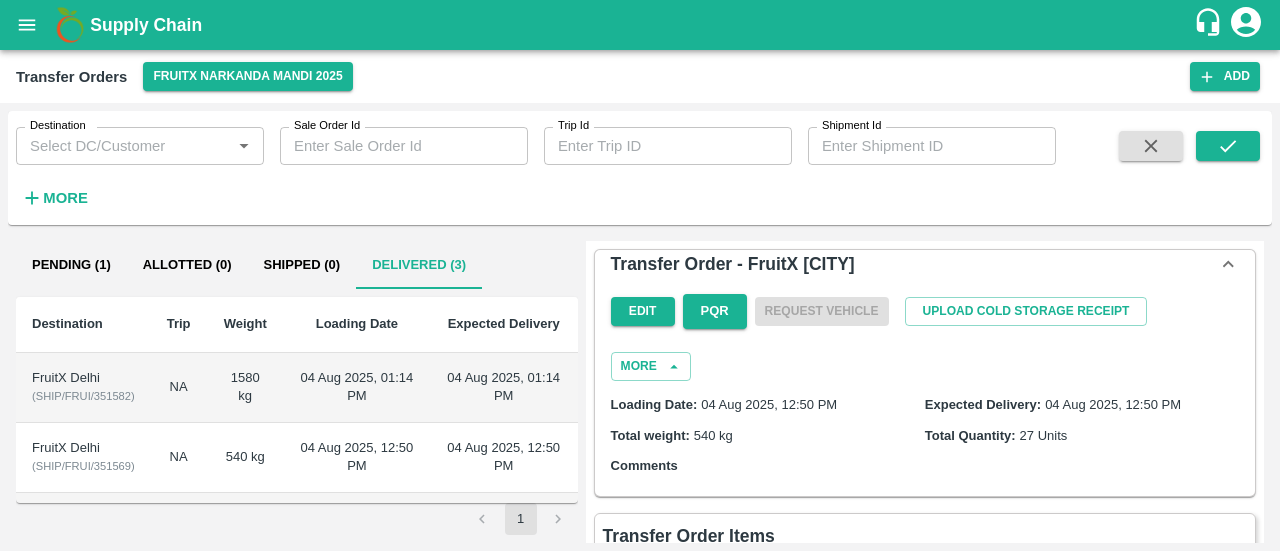 click on "FruitX Delhi" at bounding box center (83, 448) 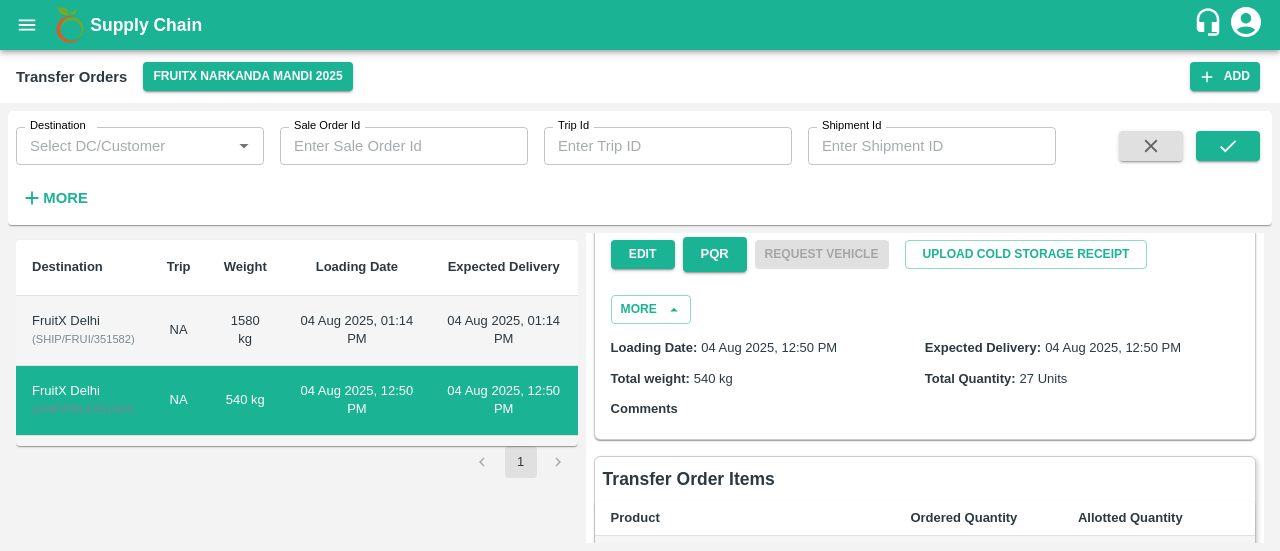 scroll, scrollTop: 56, scrollLeft: 0, axis: vertical 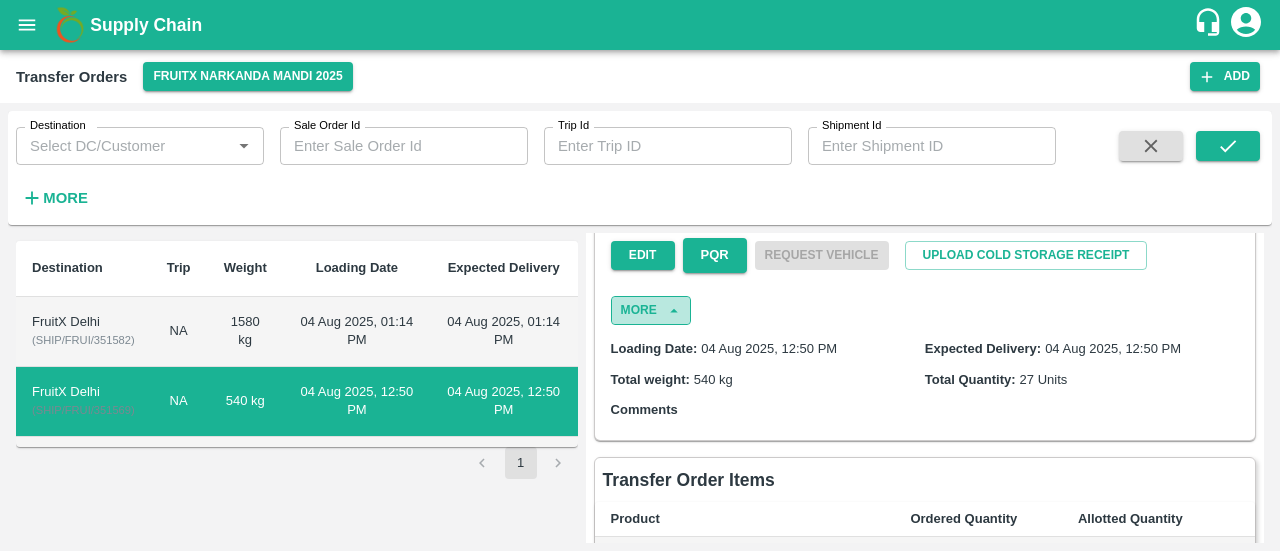 click 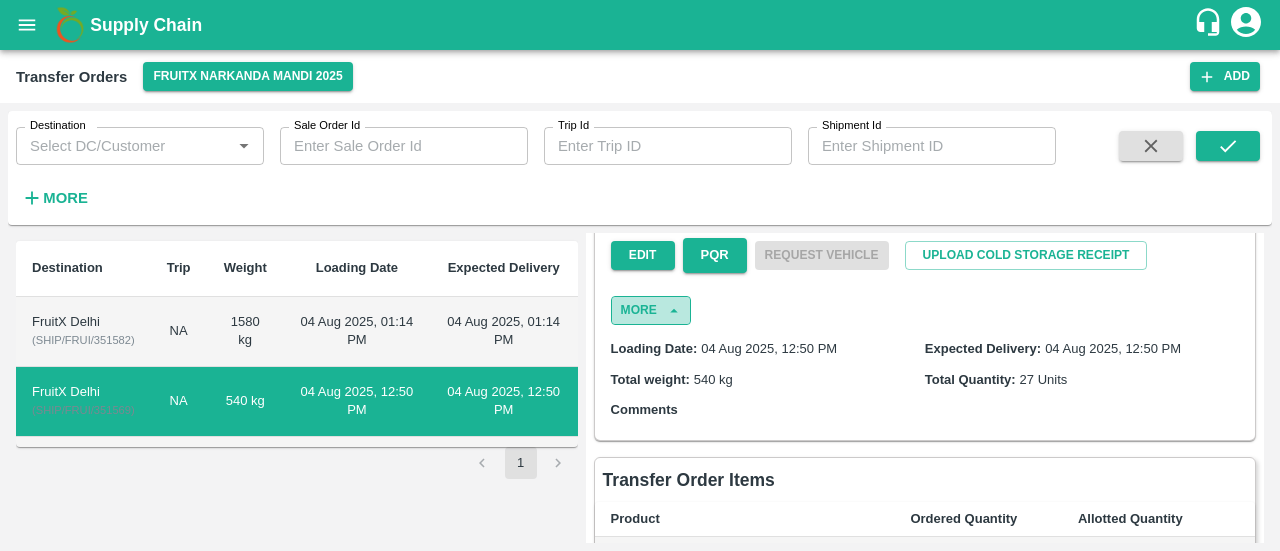 click 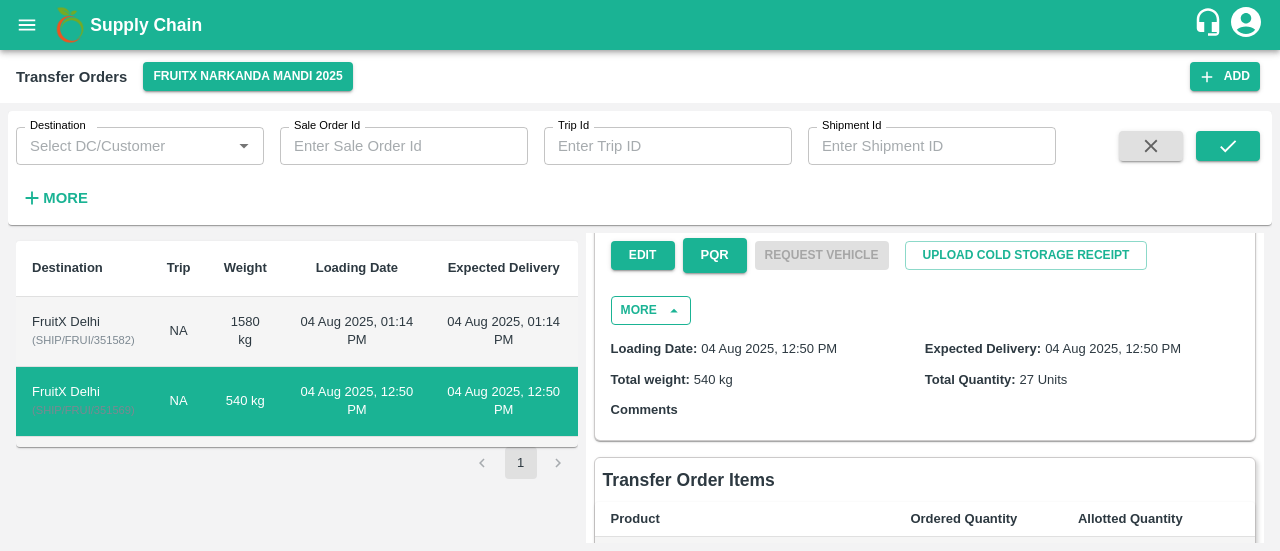 click on "More" at bounding box center (651, 310) 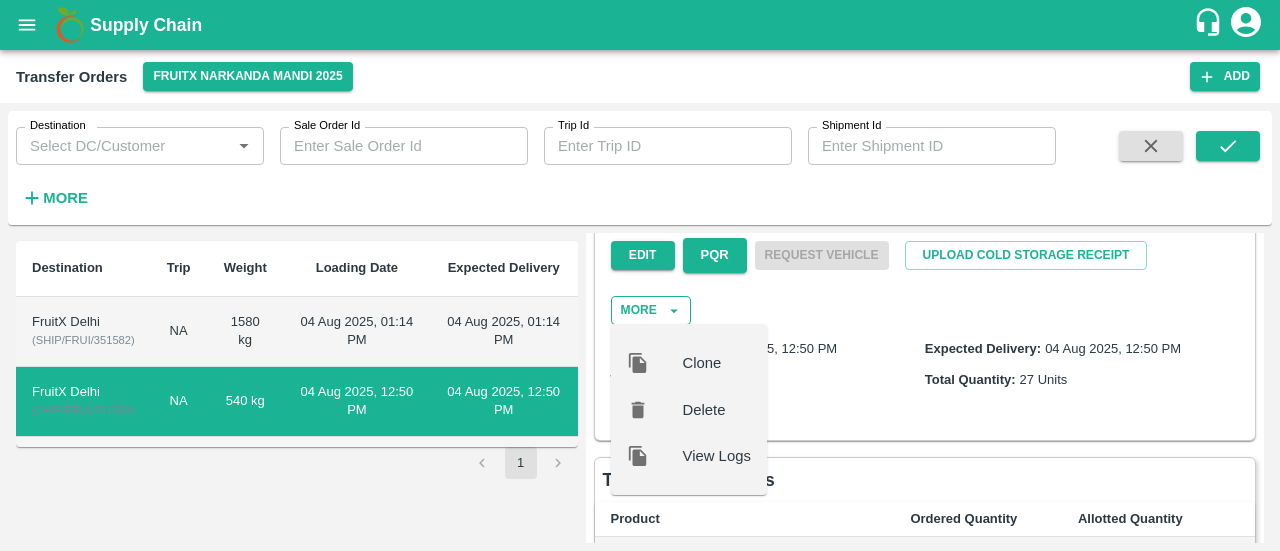 click on "More" at bounding box center (651, 310) 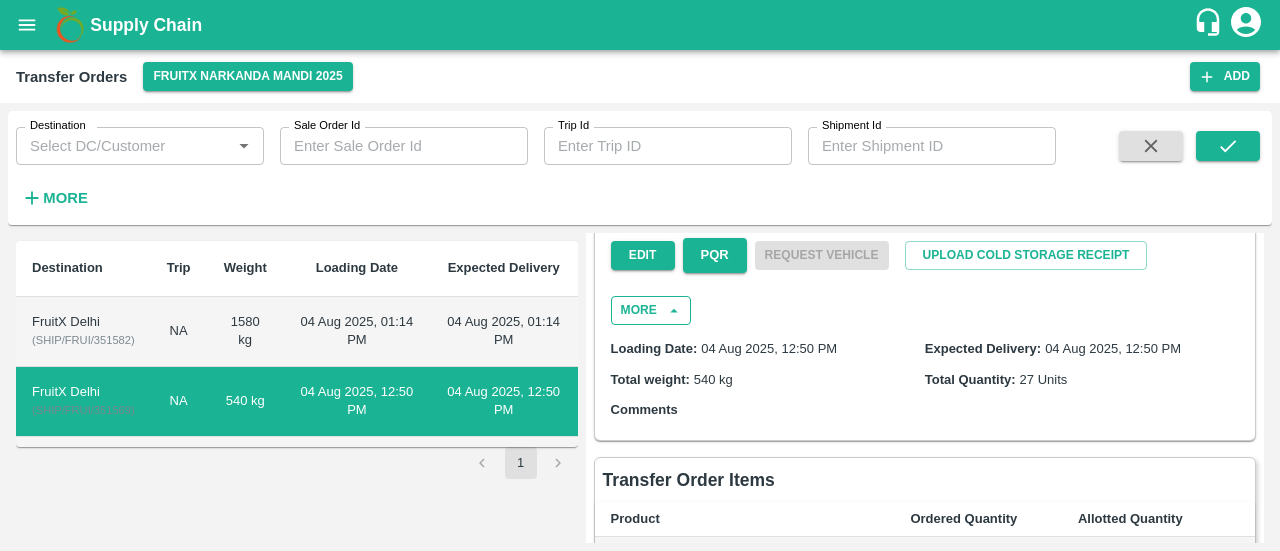 click on "More" at bounding box center [651, 310] 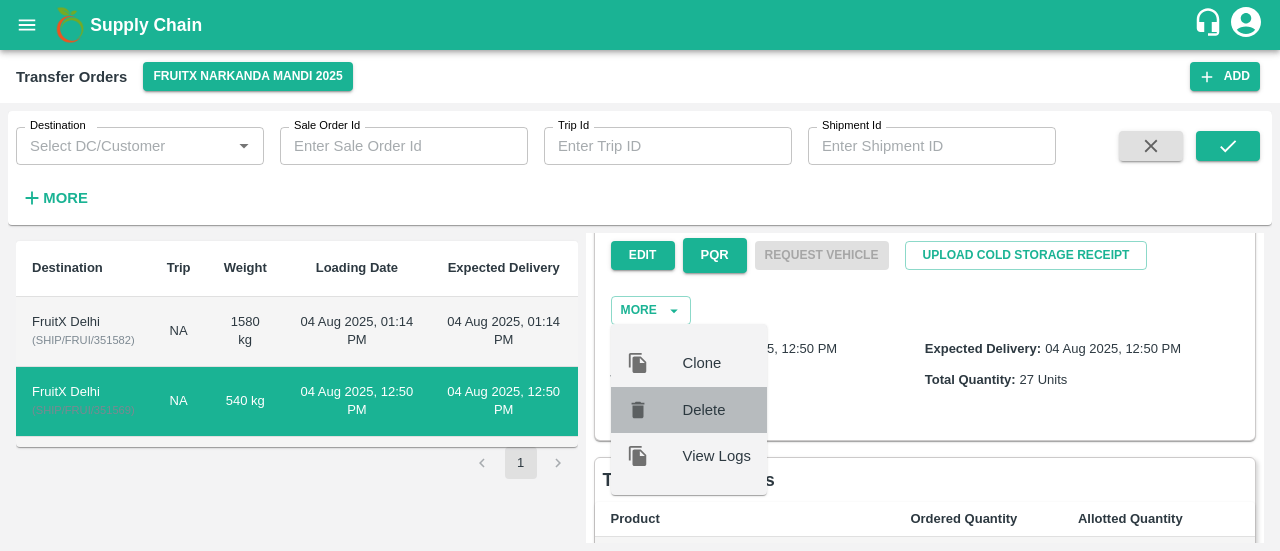 click on "Delete" at bounding box center [717, 410] 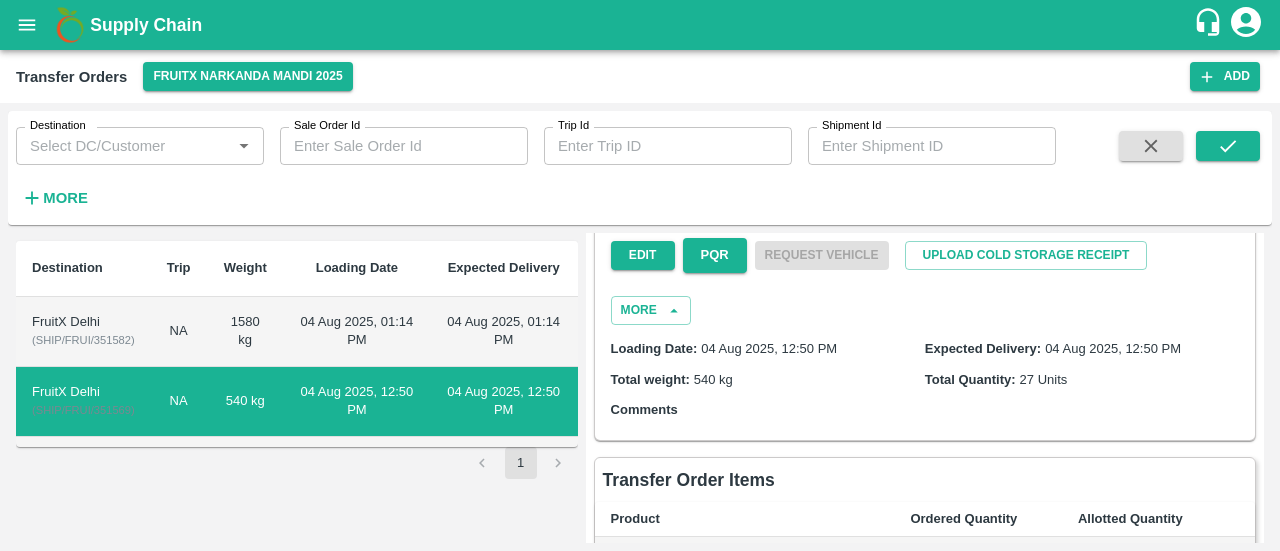 click on "ok" at bounding box center [49, 707] 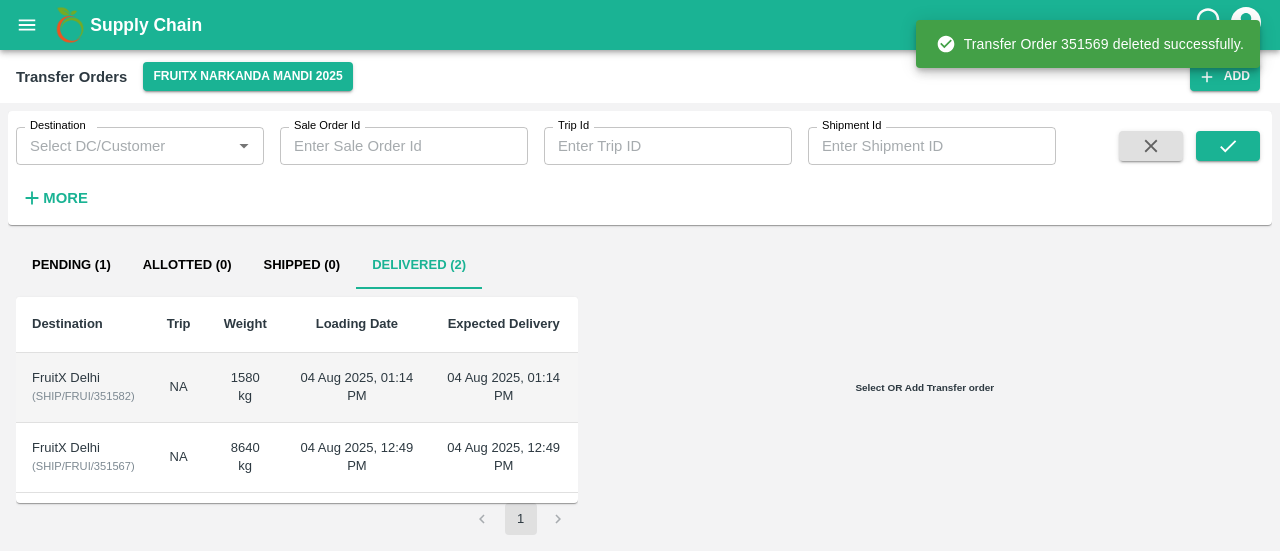 scroll, scrollTop: 0, scrollLeft: 0, axis: both 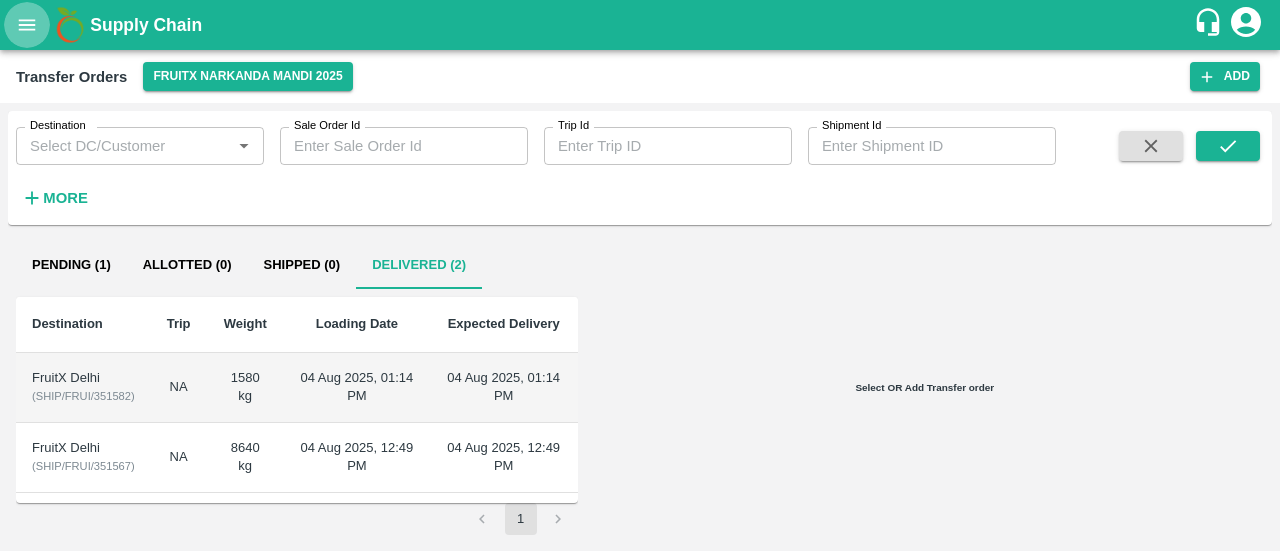 click 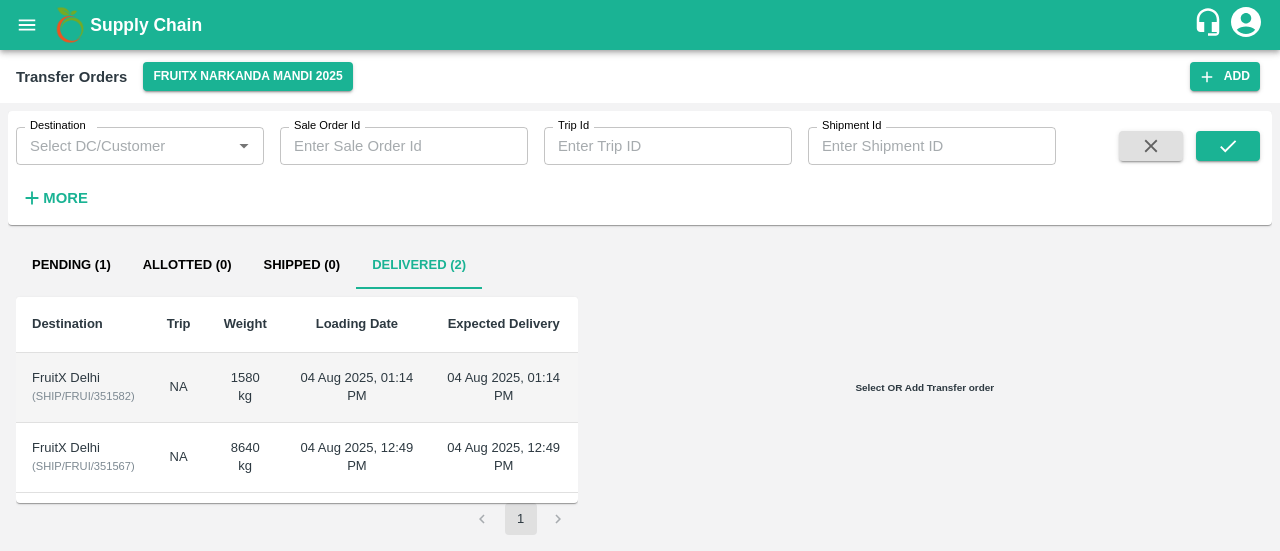 click at bounding box center (640, 551) 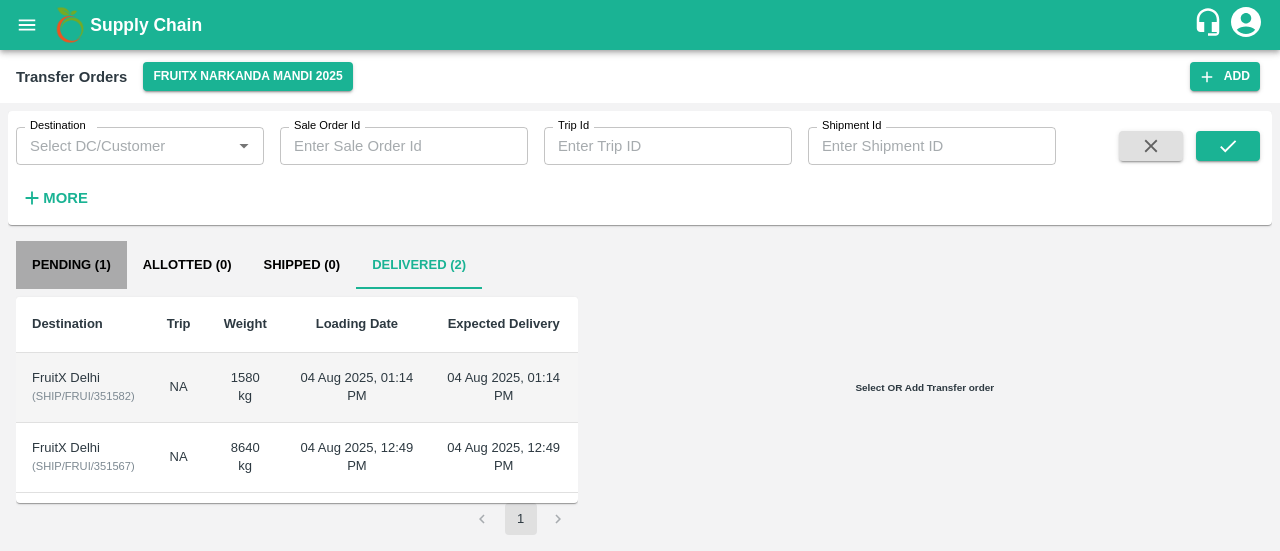 click on "Pending (1)" at bounding box center [71, 265] 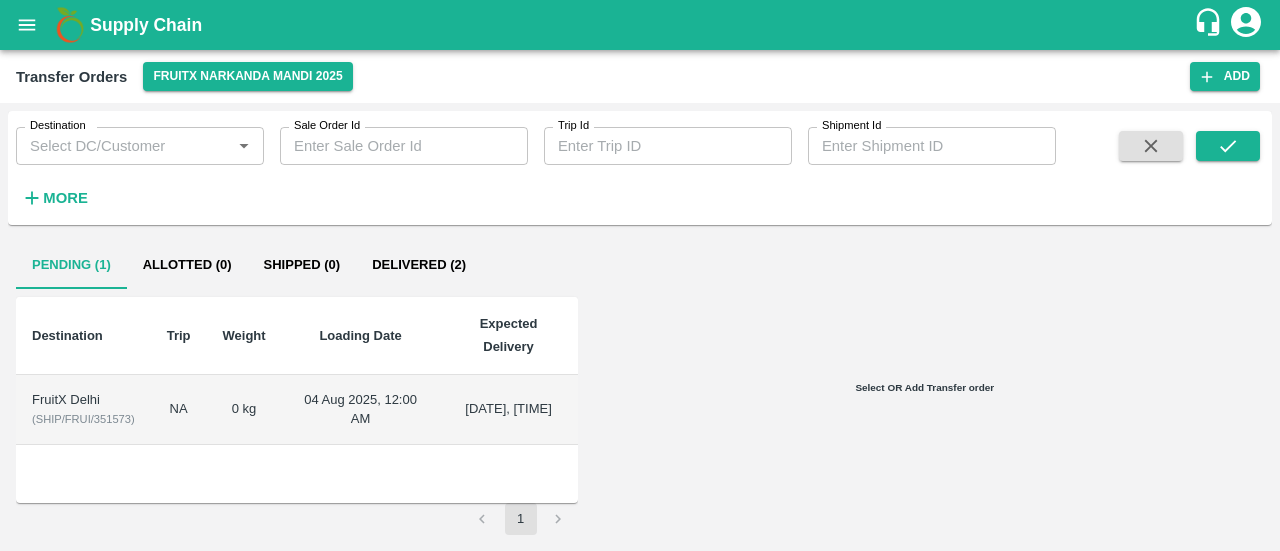 click on "FruitX Delhi" at bounding box center (83, 400) 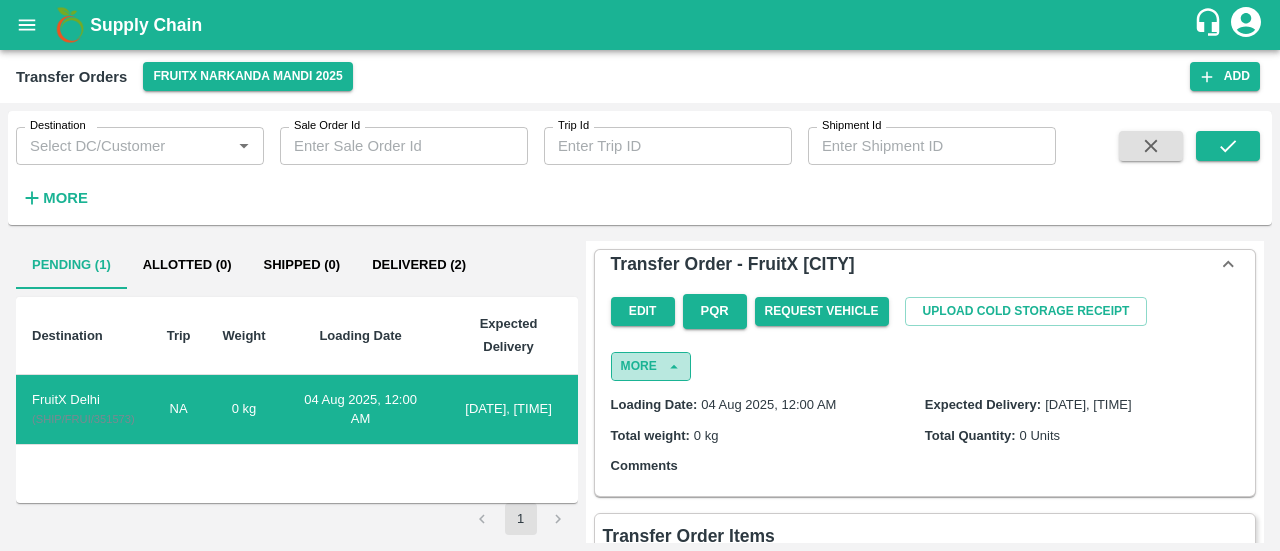 click on "More" at bounding box center [651, 366] 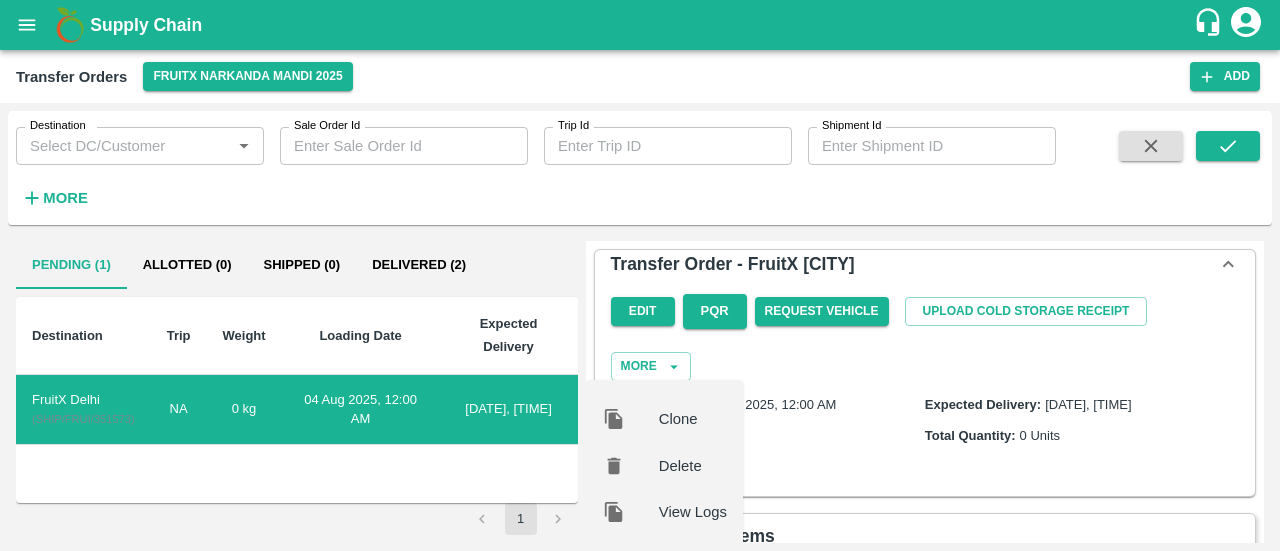 click on "Edit PQR Request Vehicle Upload Cold Storage Receipt More Clone Delete View Logs" at bounding box center [925, 333] 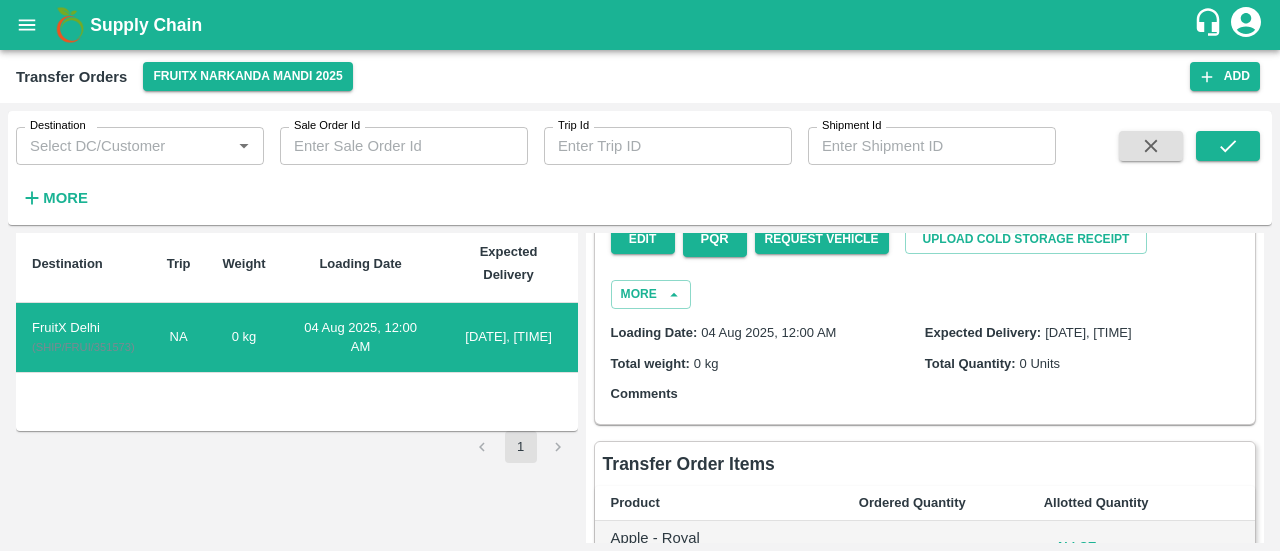 scroll, scrollTop: 0, scrollLeft: 0, axis: both 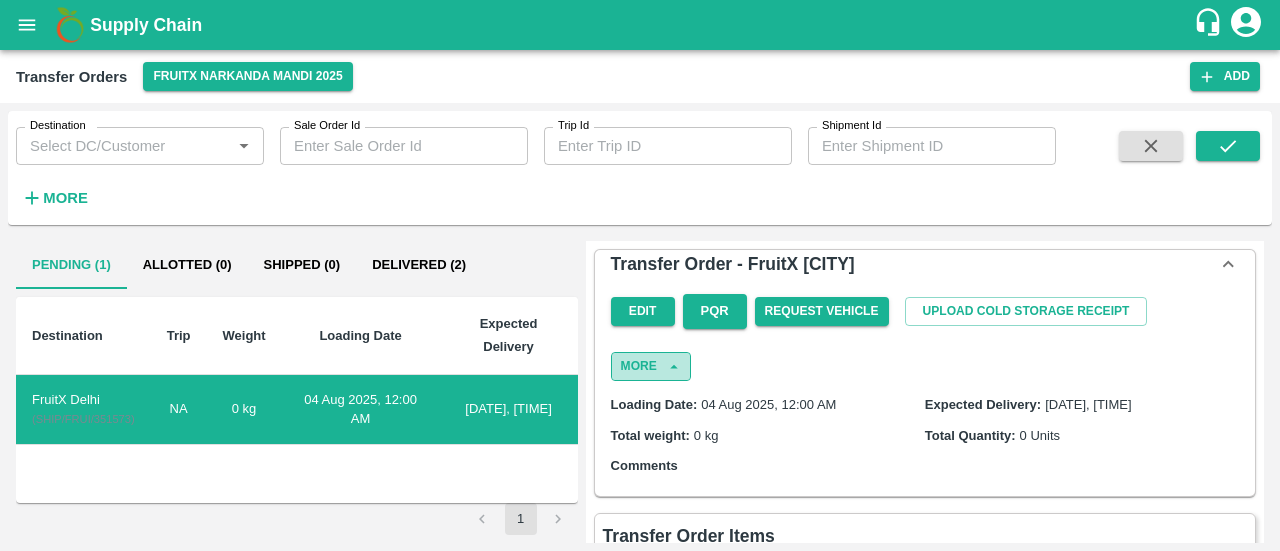 click on "More" at bounding box center [651, 366] 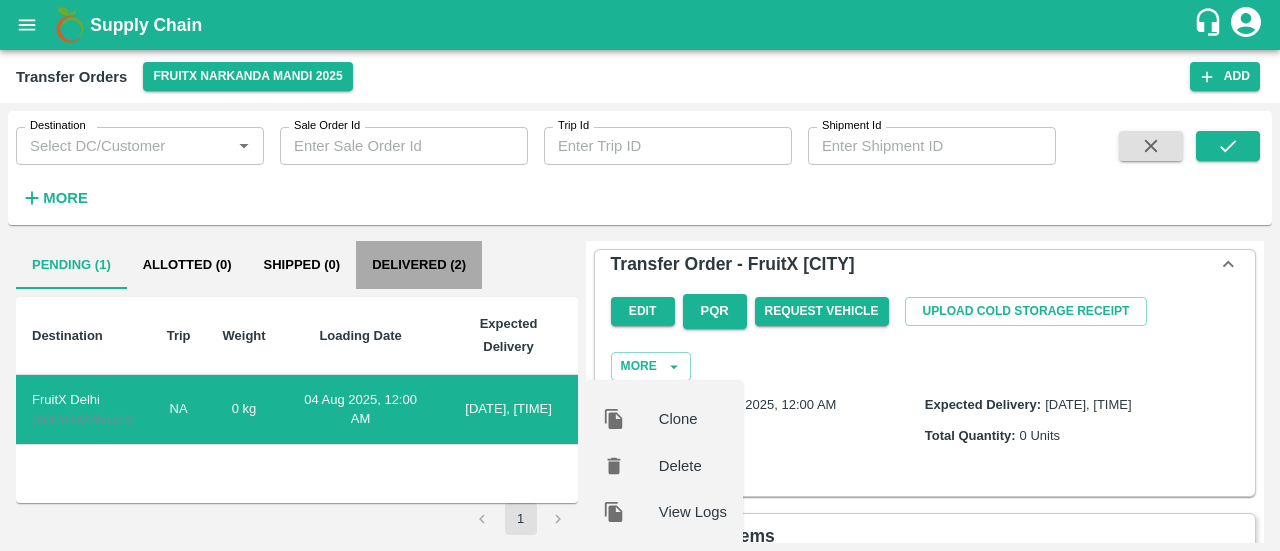 click on "Delivered (2)" at bounding box center [419, 265] 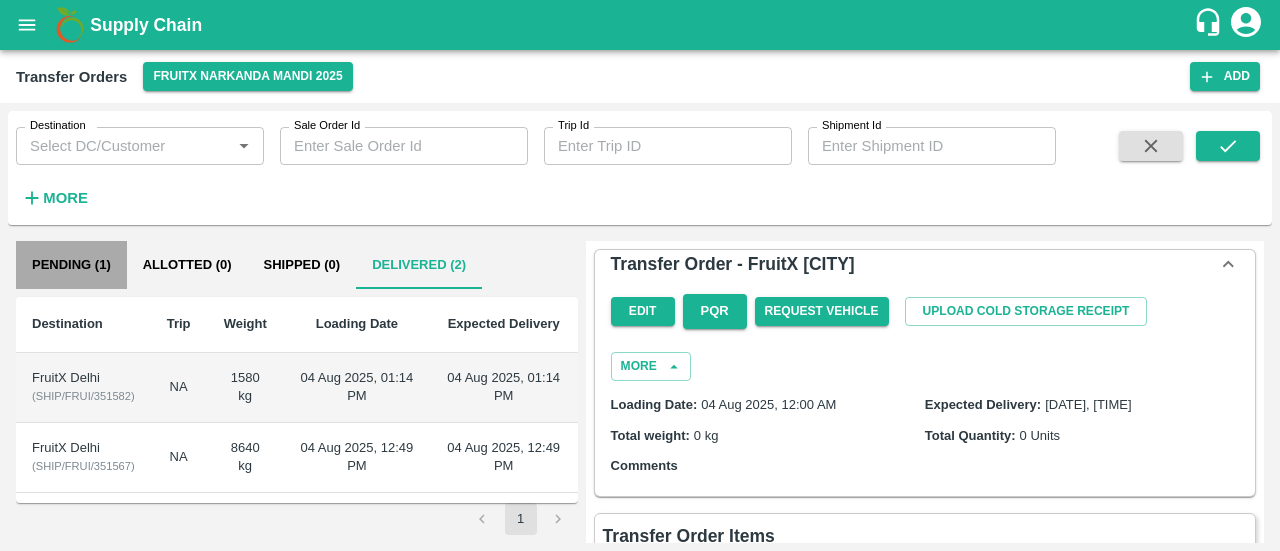 click on "Pending (1)" at bounding box center (71, 265) 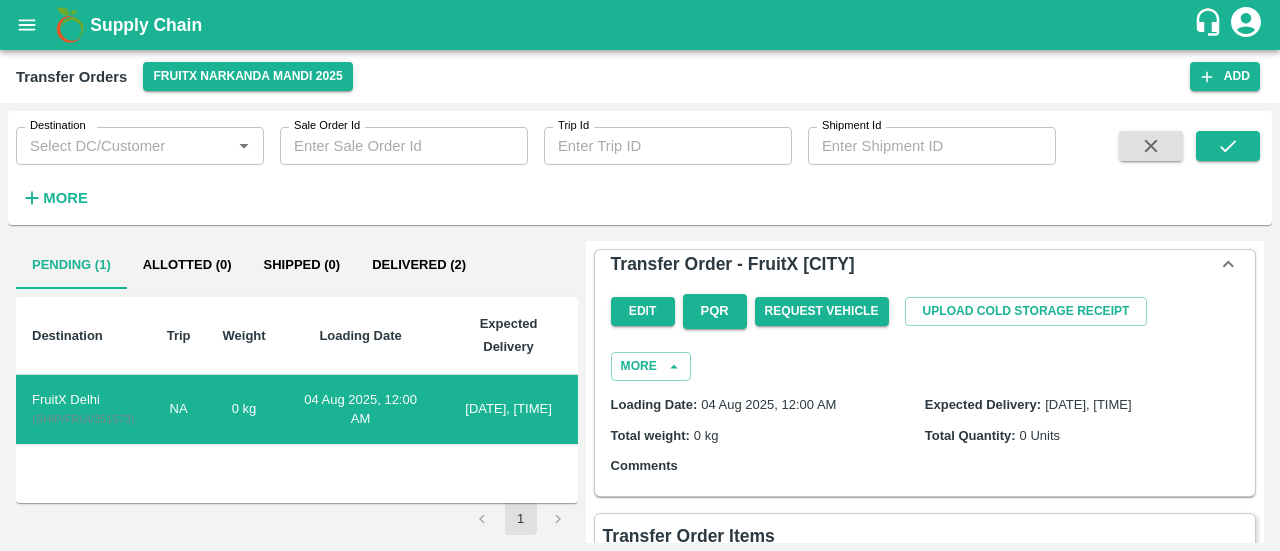 click on "FruitX Delhi" at bounding box center [83, 400] 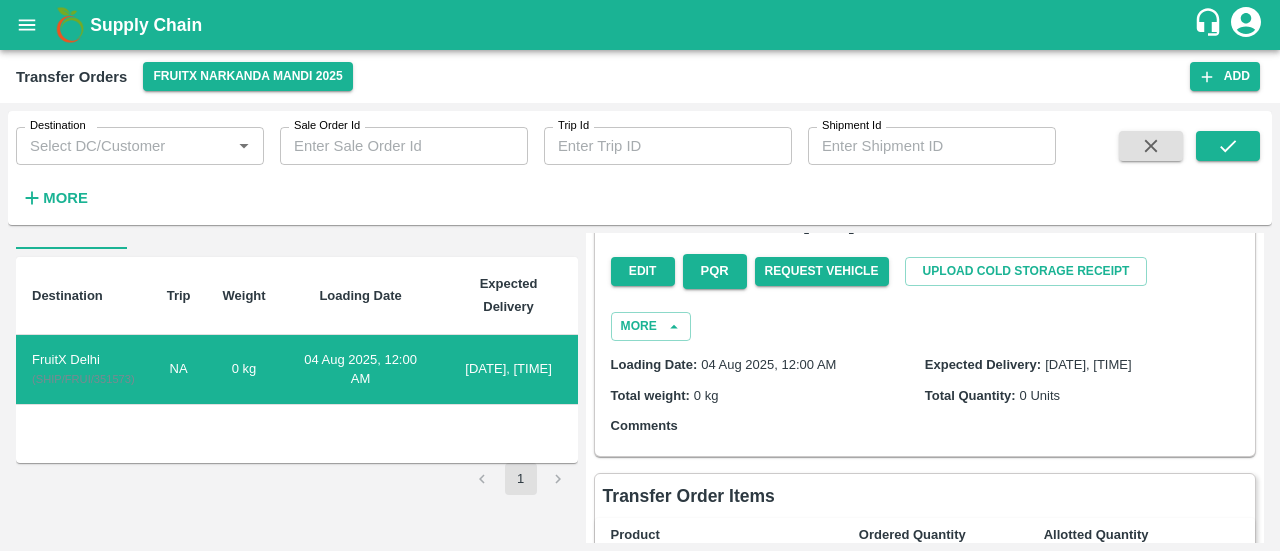 scroll, scrollTop: 0, scrollLeft: 0, axis: both 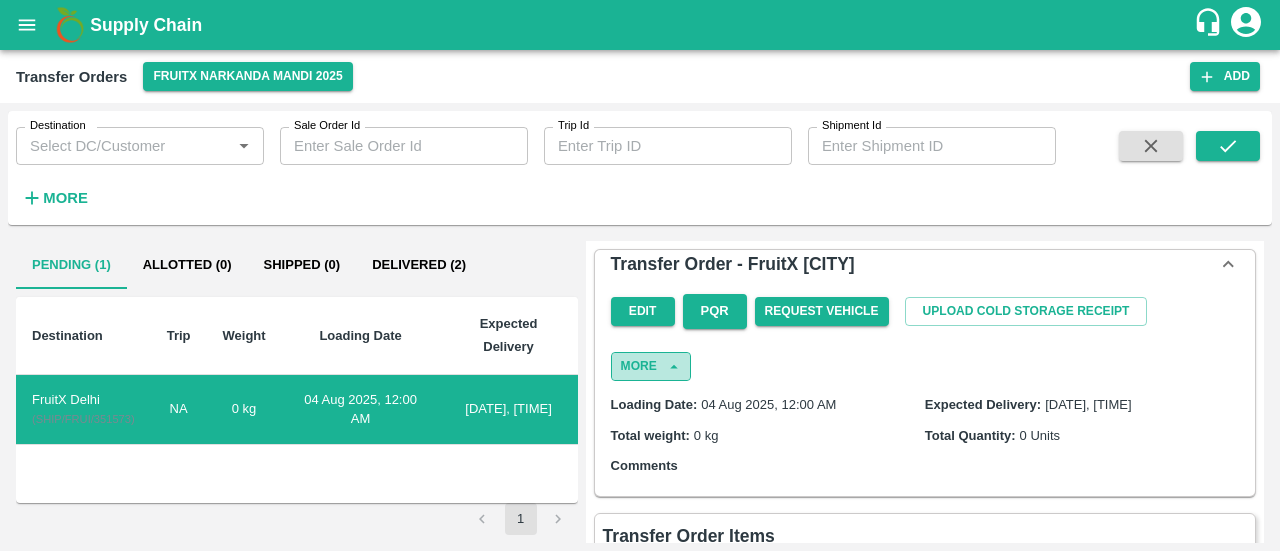 click on "More" at bounding box center [651, 366] 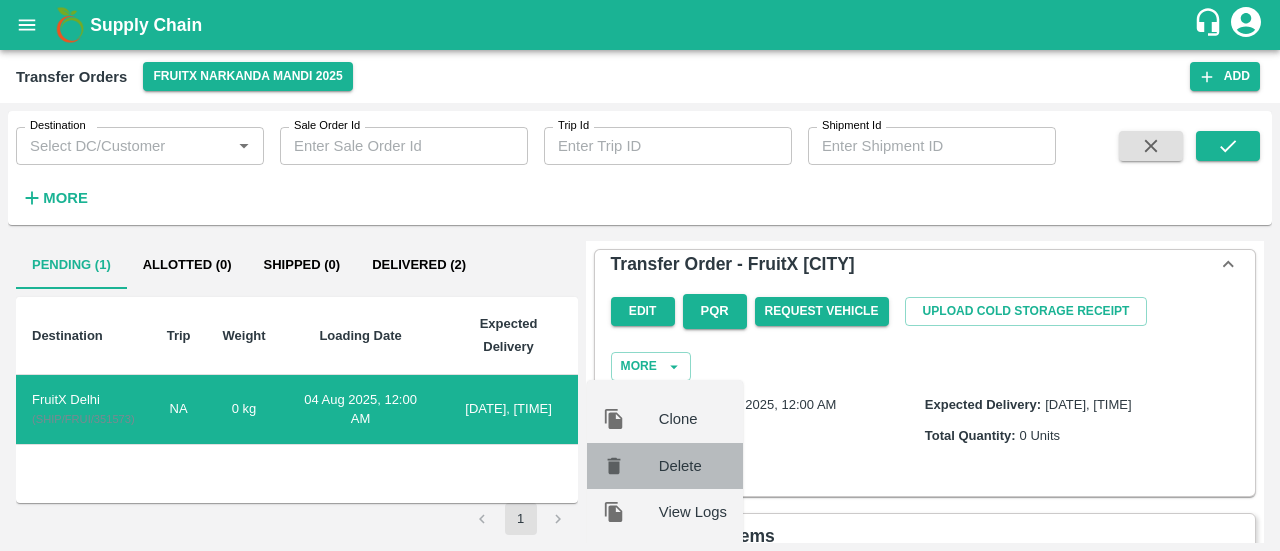 click on "Delete" at bounding box center (693, 466) 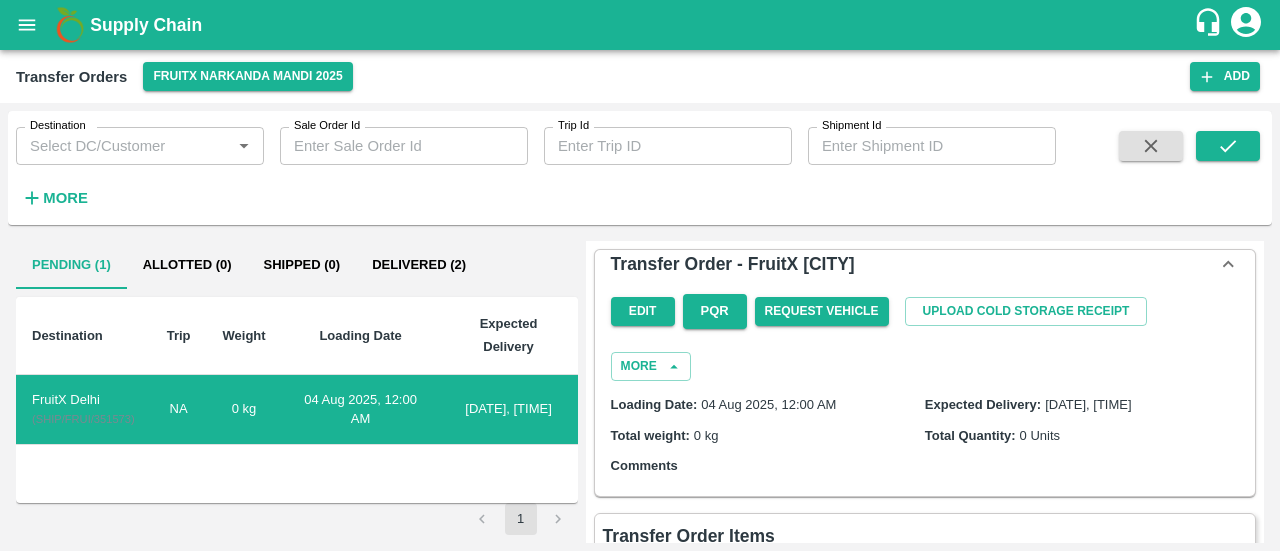 click on "ok" at bounding box center (49, 707) 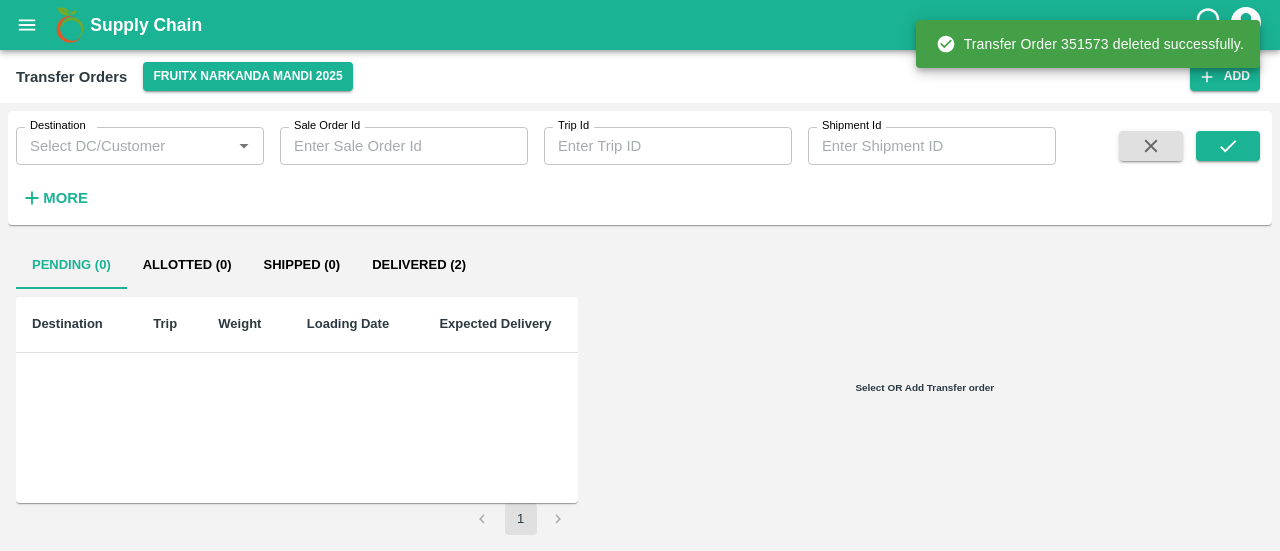 click on "Delivered (2)" at bounding box center [419, 265] 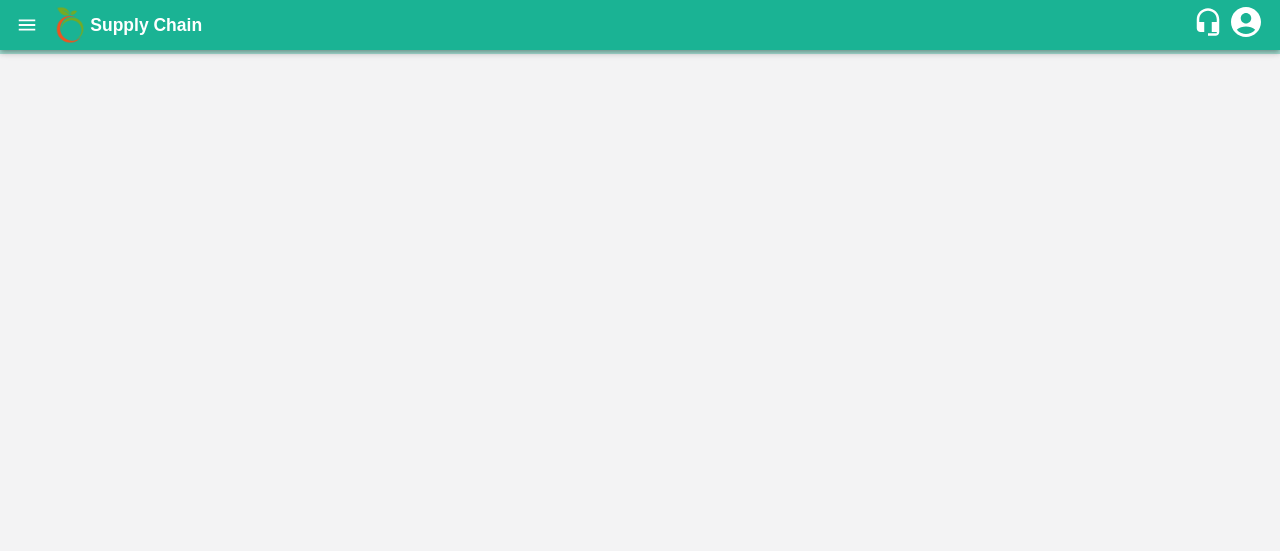scroll, scrollTop: 0, scrollLeft: 0, axis: both 